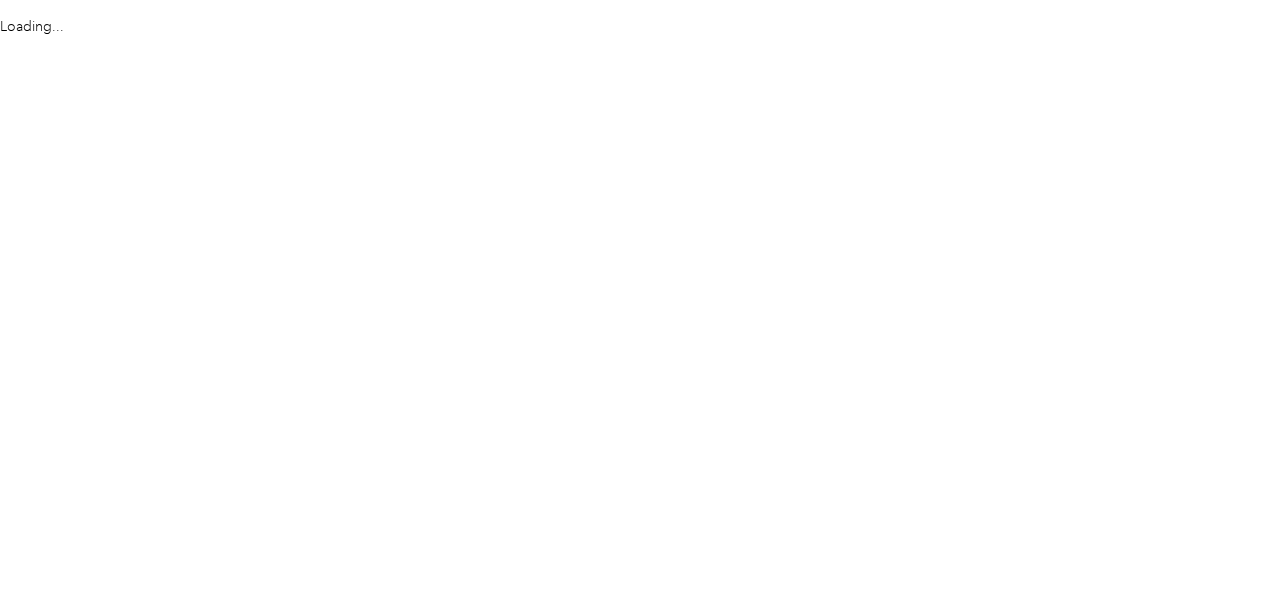 scroll, scrollTop: 0, scrollLeft: 0, axis: both 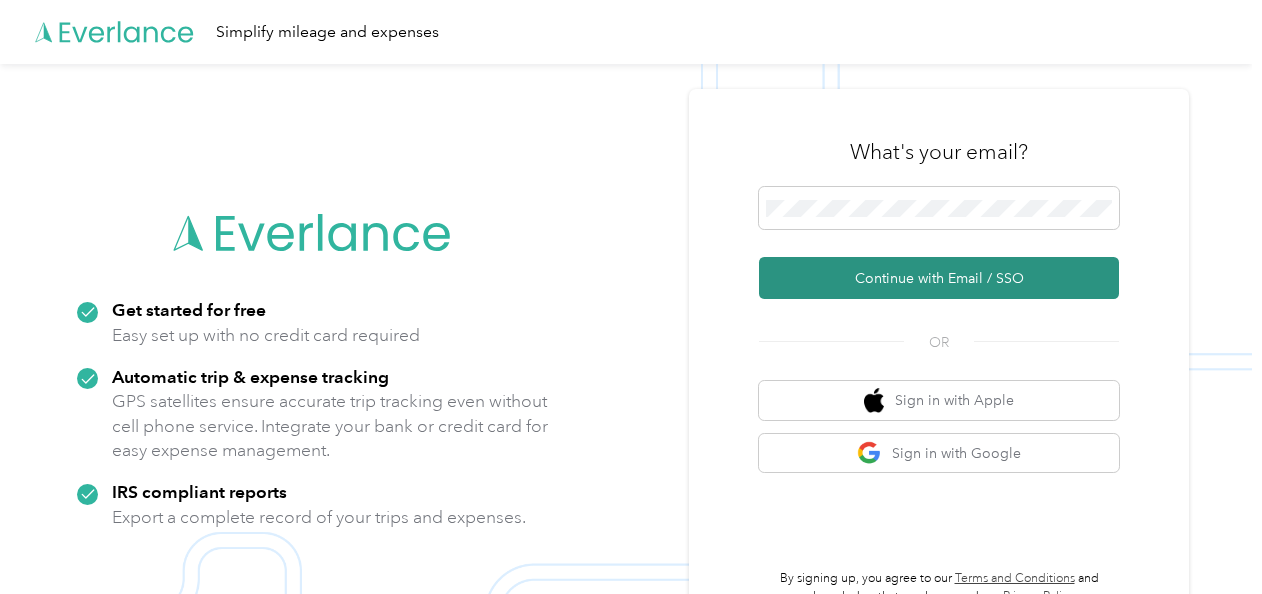 click on "Continue with Email / SSO" at bounding box center [939, 278] 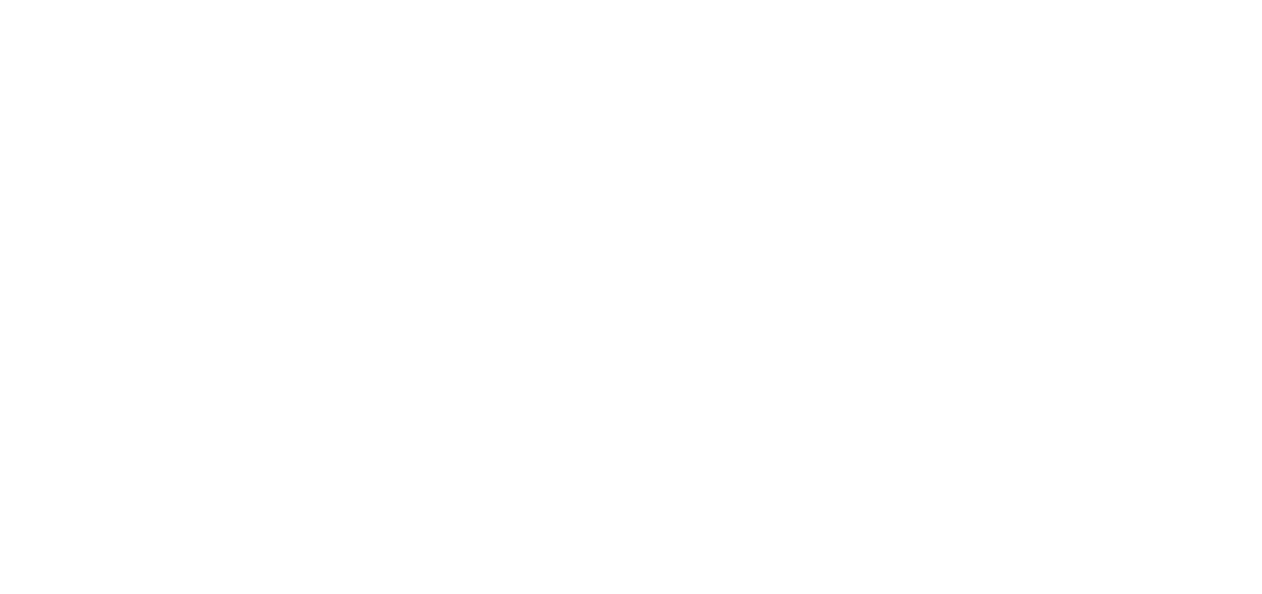 scroll, scrollTop: 0, scrollLeft: 0, axis: both 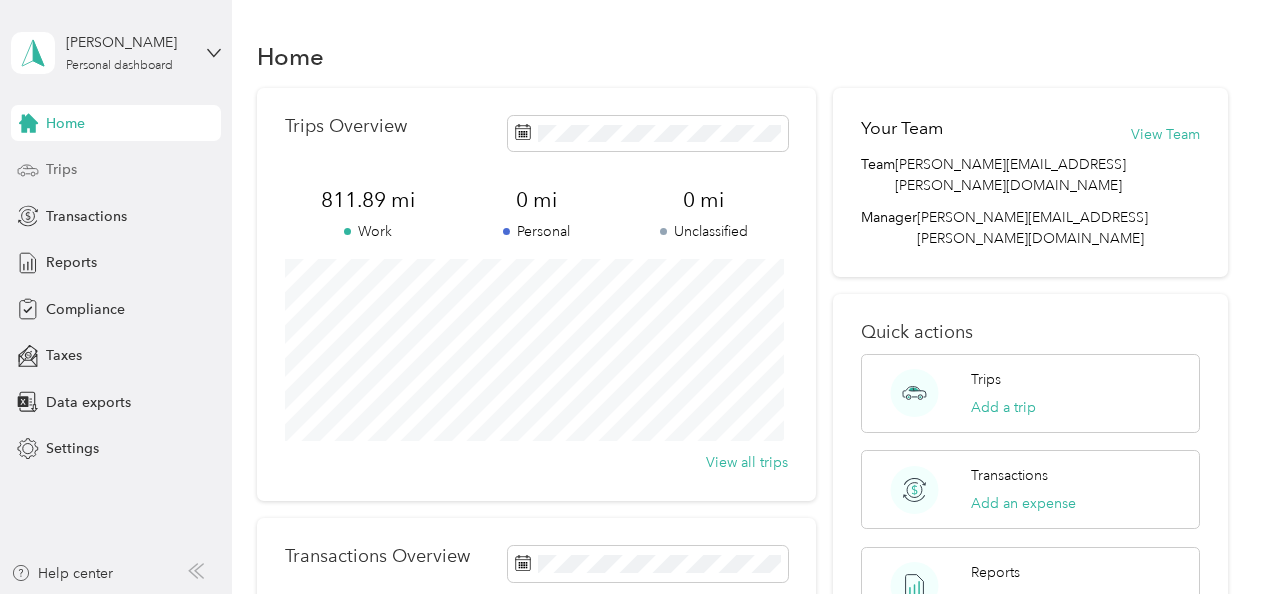 click on "Trips" at bounding box center (116, 170) 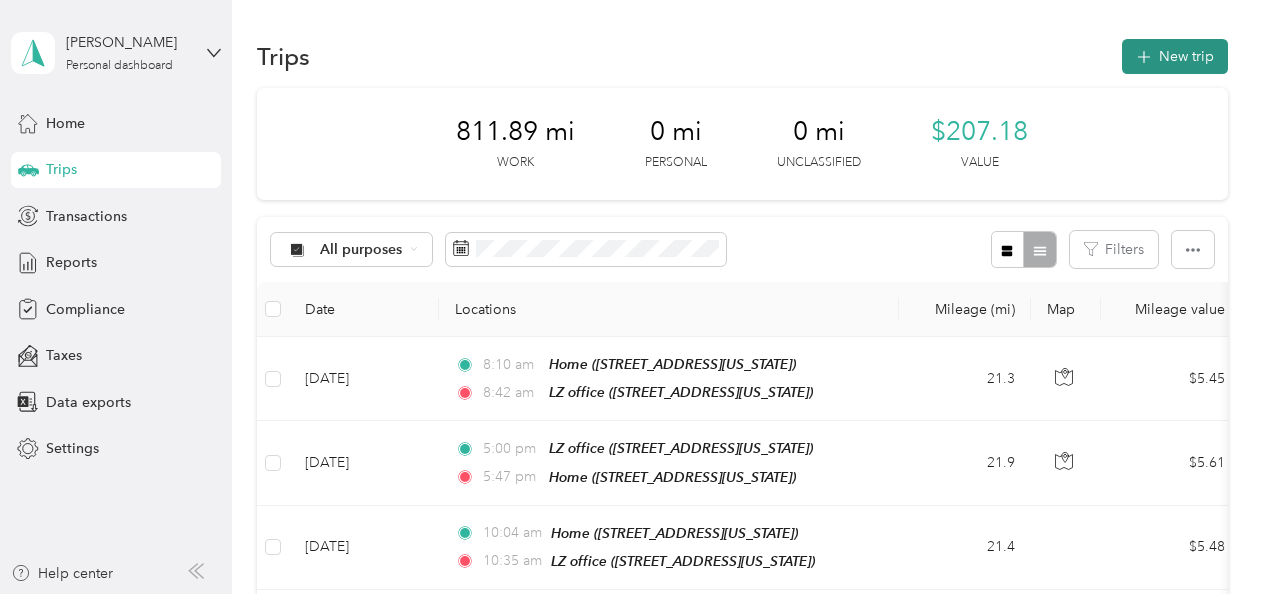 click on "New trip" at bounding box center [1175, 56] 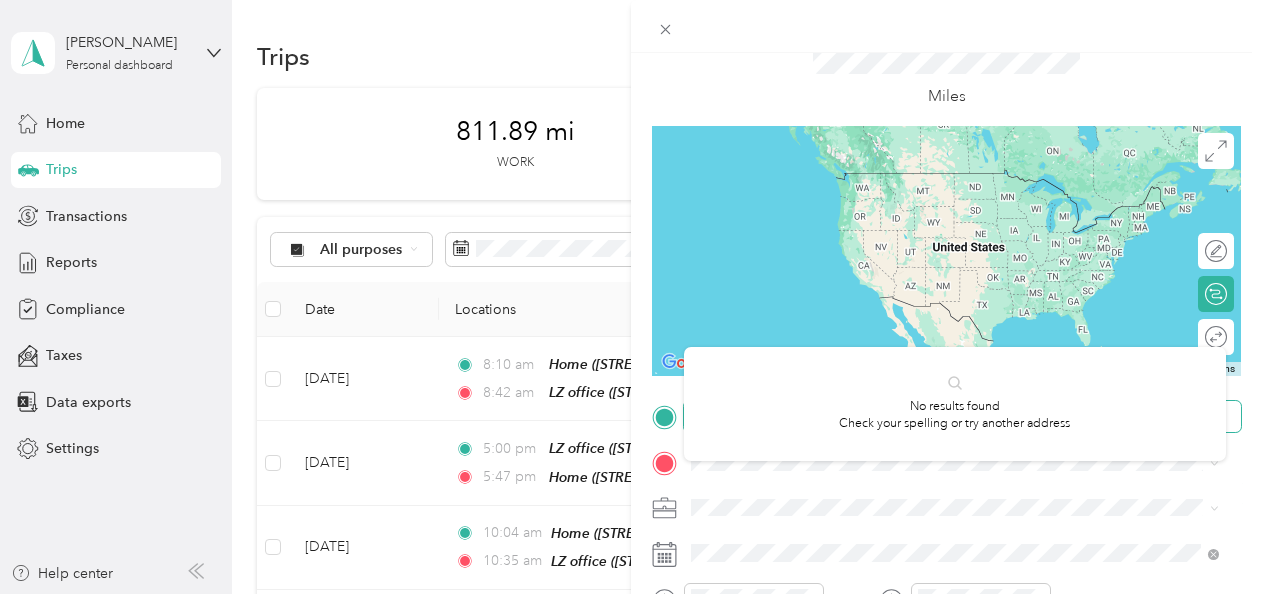 scroll, scrollTop: 200, scrollLeft: 0, axis: vertical 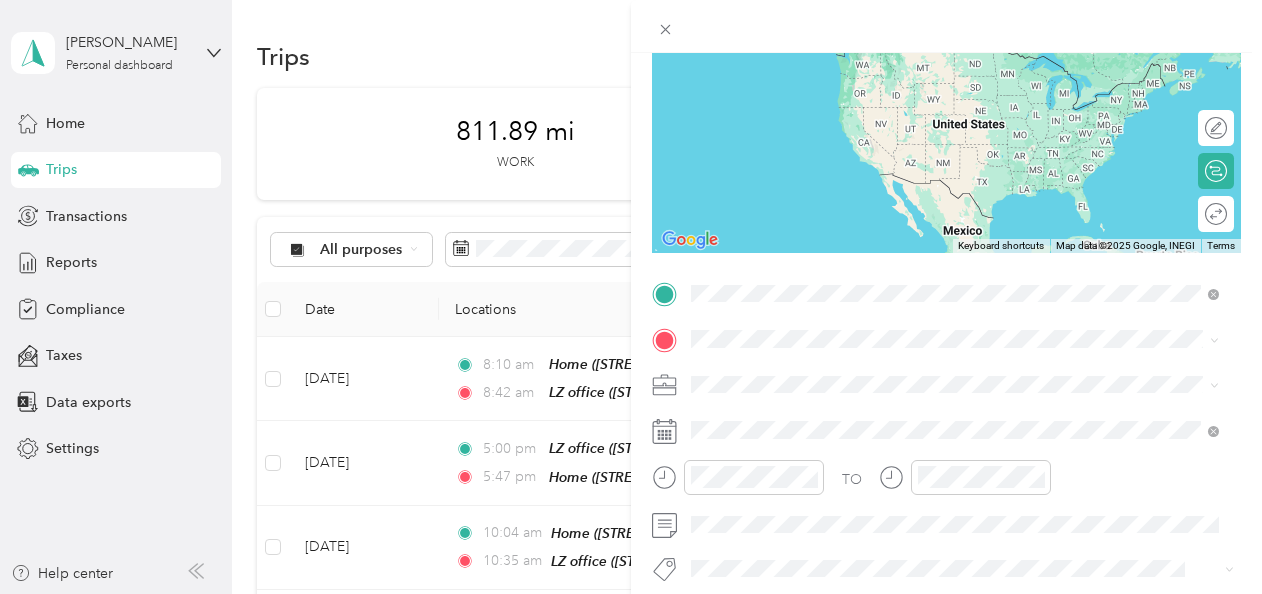 click 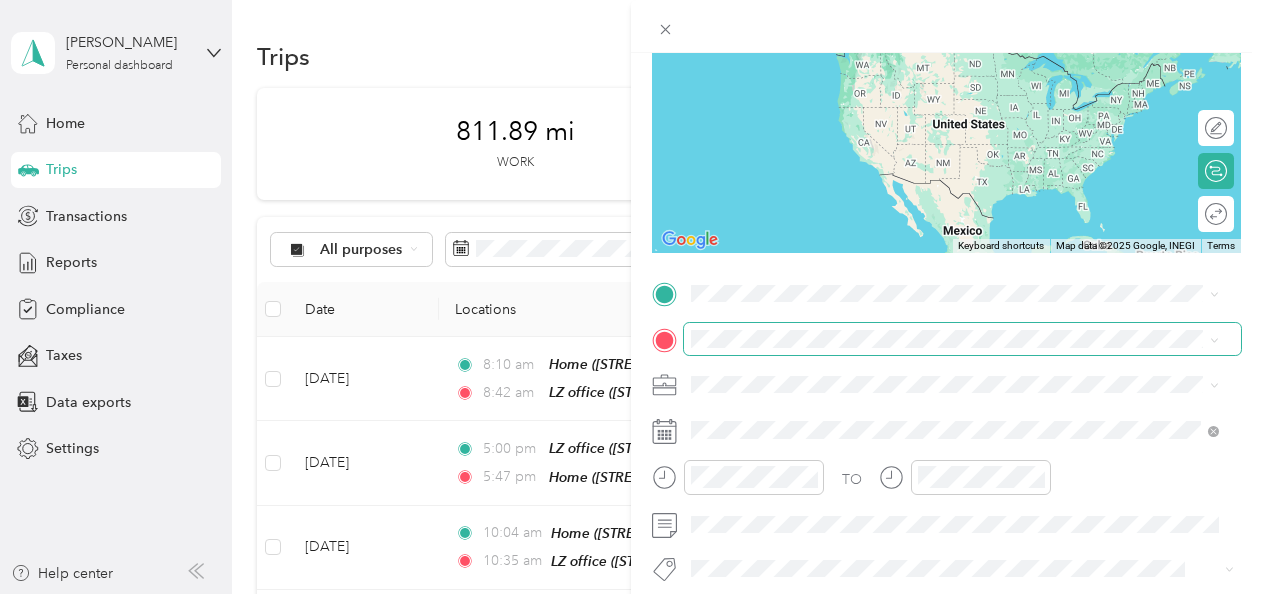 click at bounding box center [962, 339] 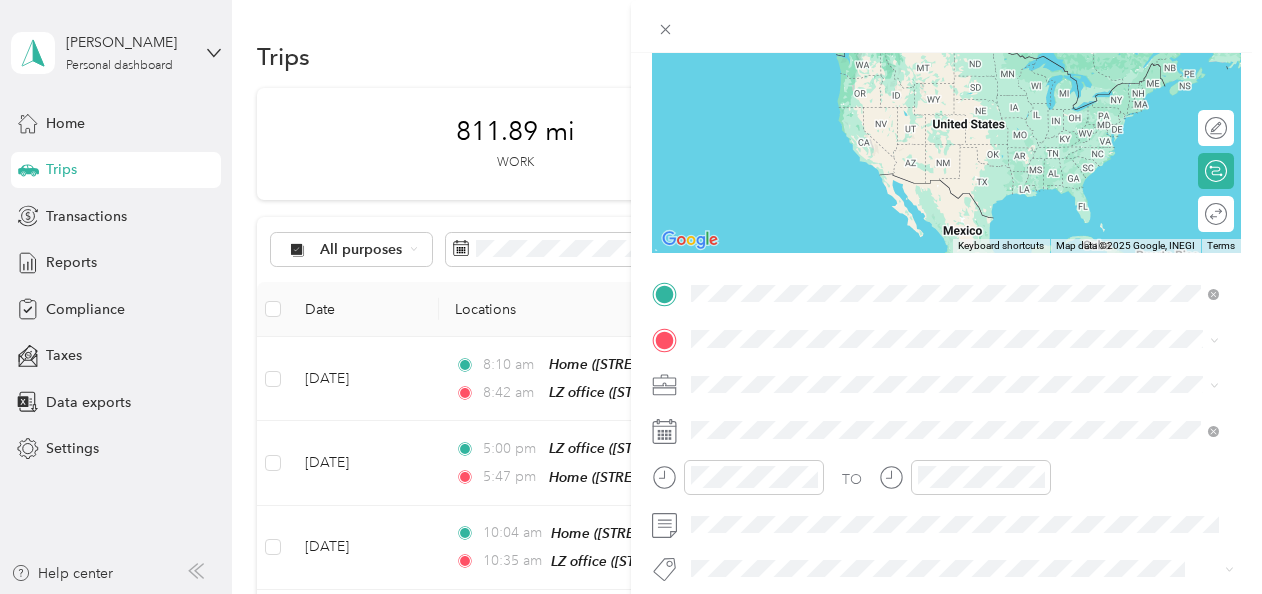 click on "TO Add photo" at bounding box center [946, 519] 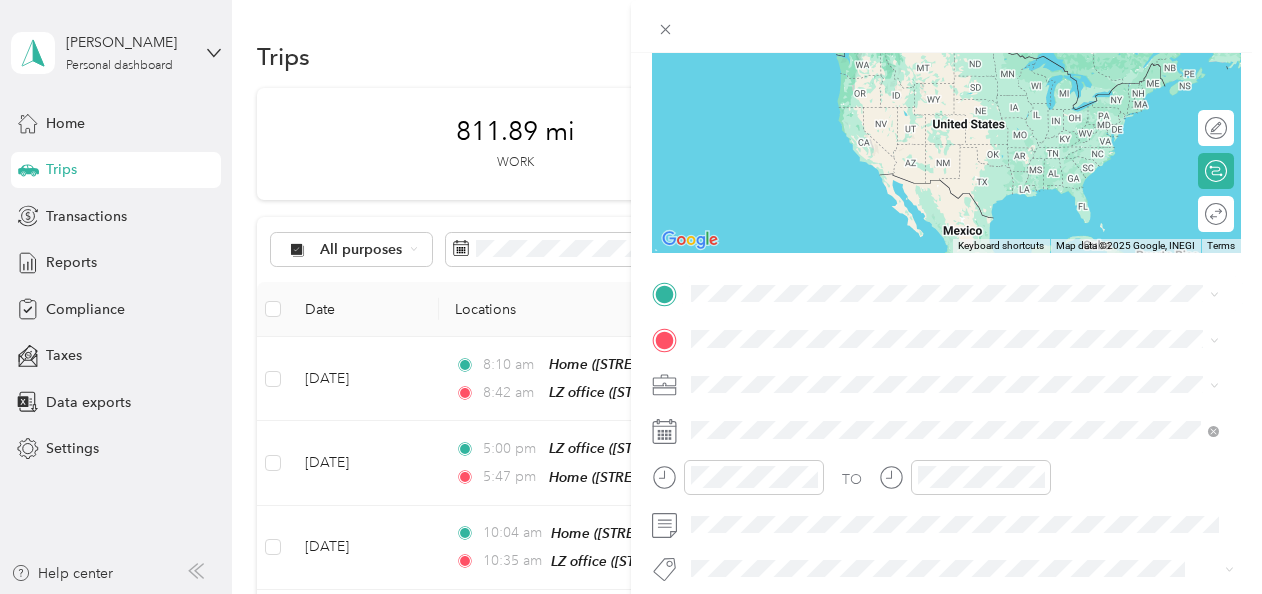 click on "TO Add photo" at bounding box center [946, 519] 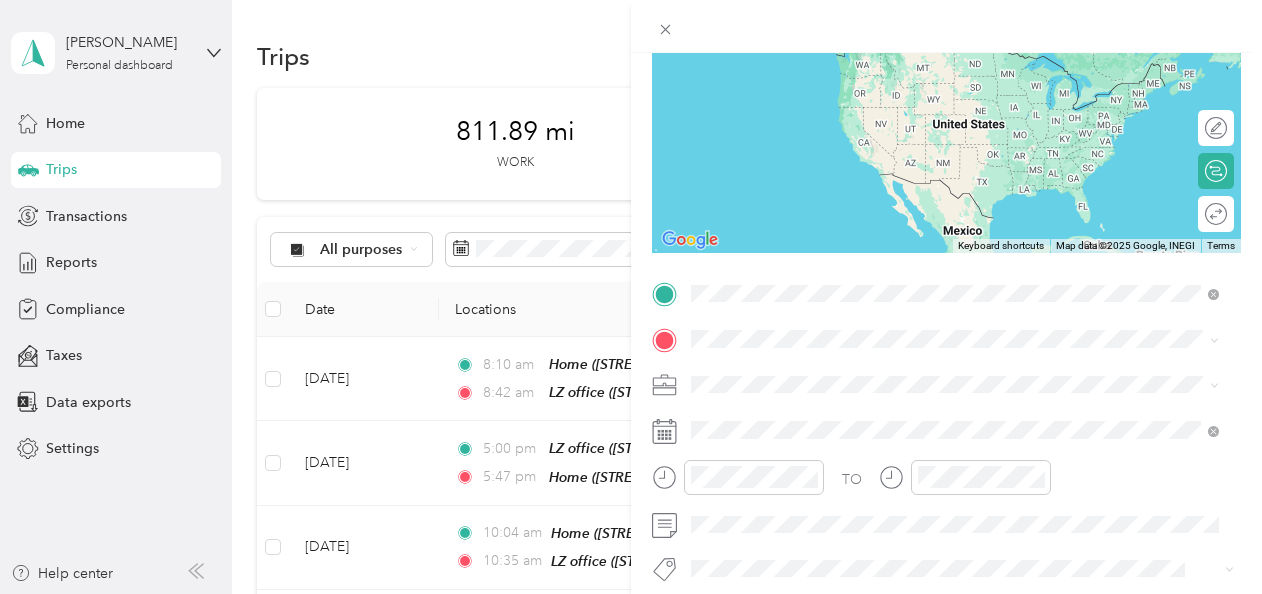 click on "[STREET_ADDRESS][US_STATE]" at bounding box center [829, 366] 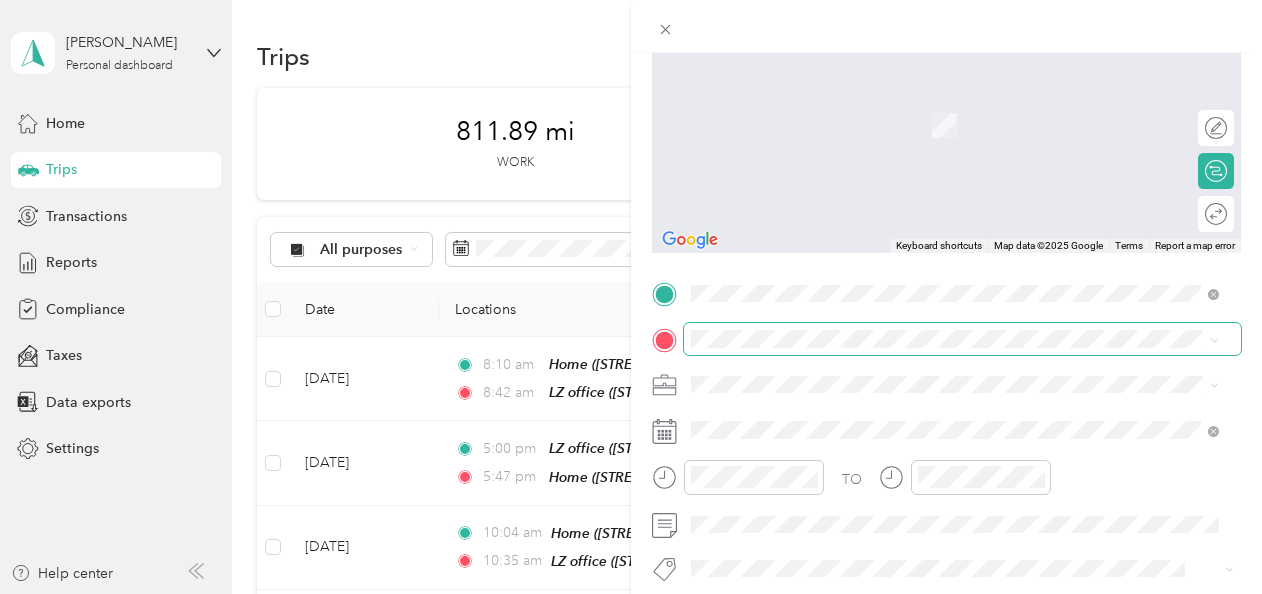 click at bounding box center [962, 339] 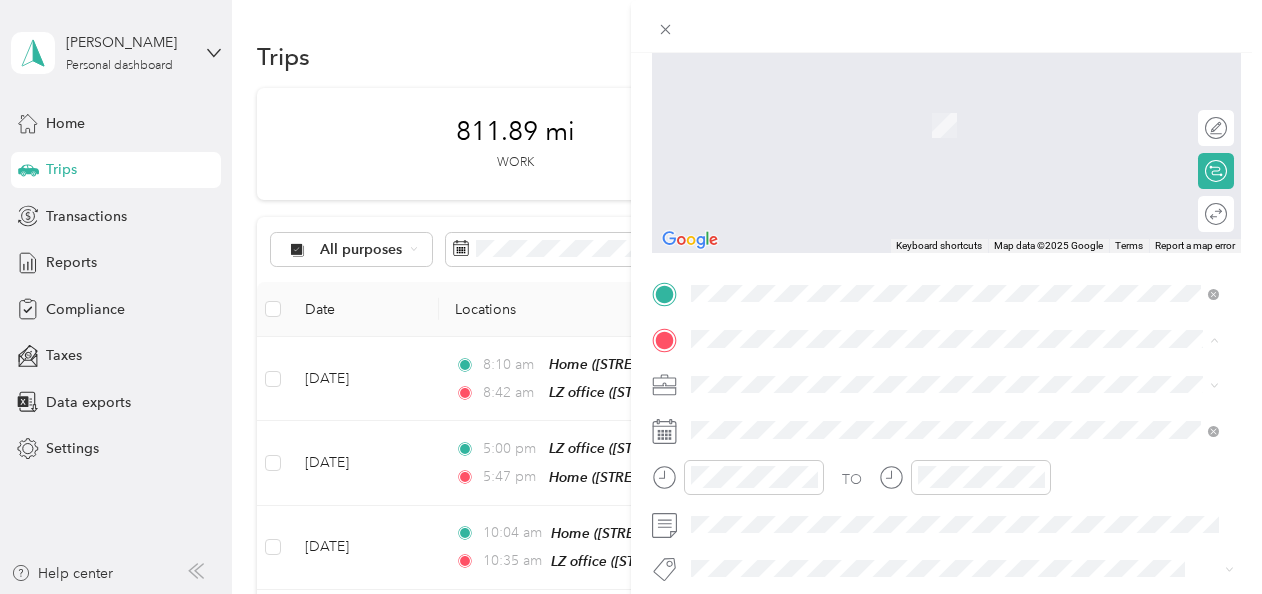 click on "[STREET_ADDRESS][US_STATE]" at bounding box center [829, 503] 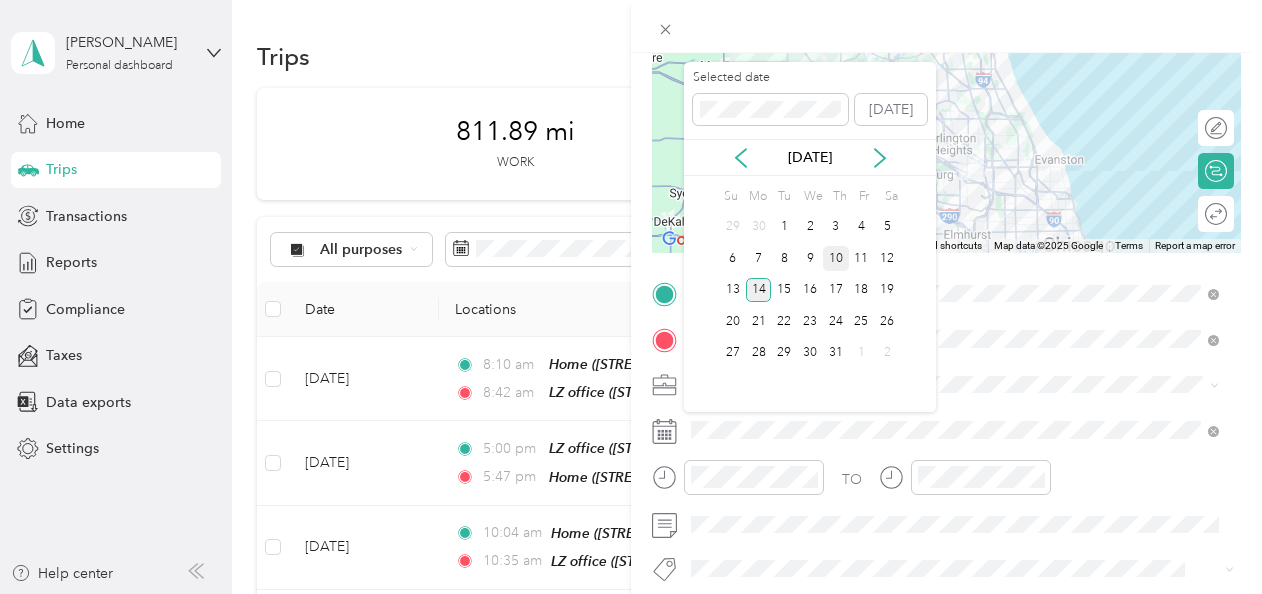 click on "10" at bounding box center [836, 258] 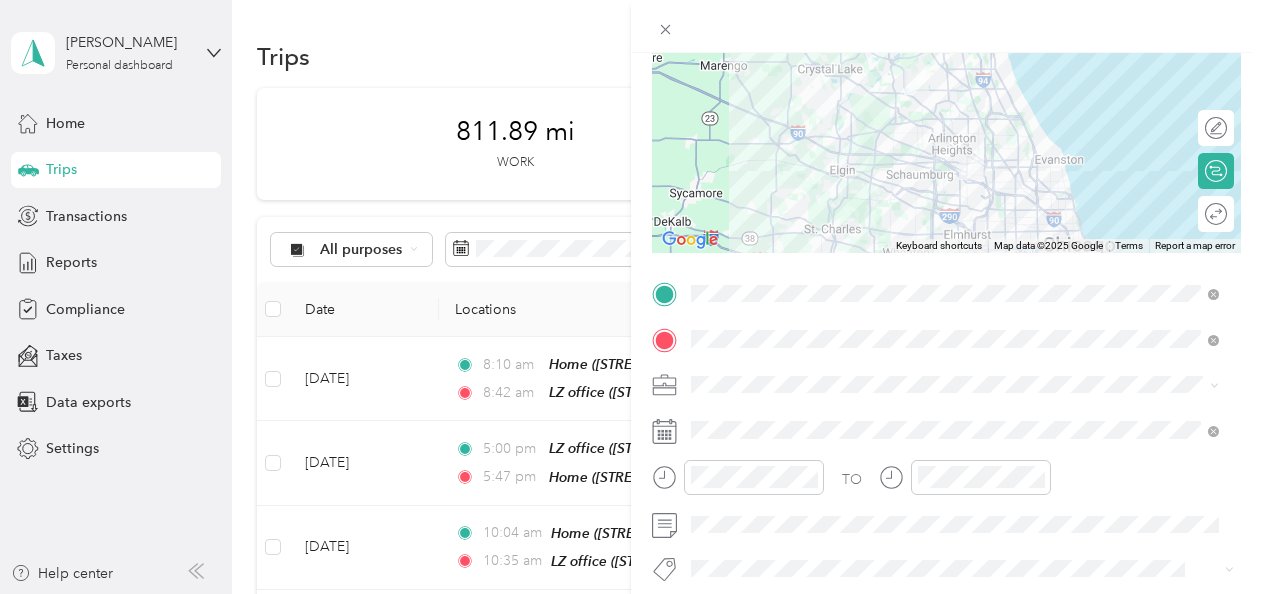 scroll, scrollTop: 400, scrollLeft: 0, axis: vertical 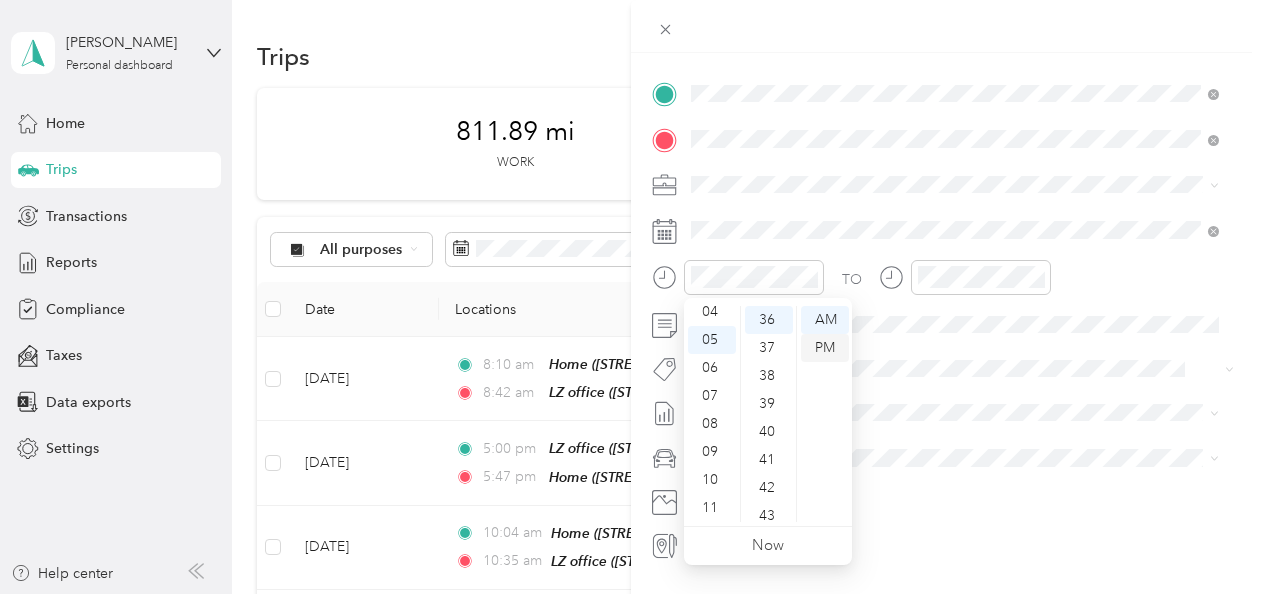 click on "PM" at bounding box center (825, 348) 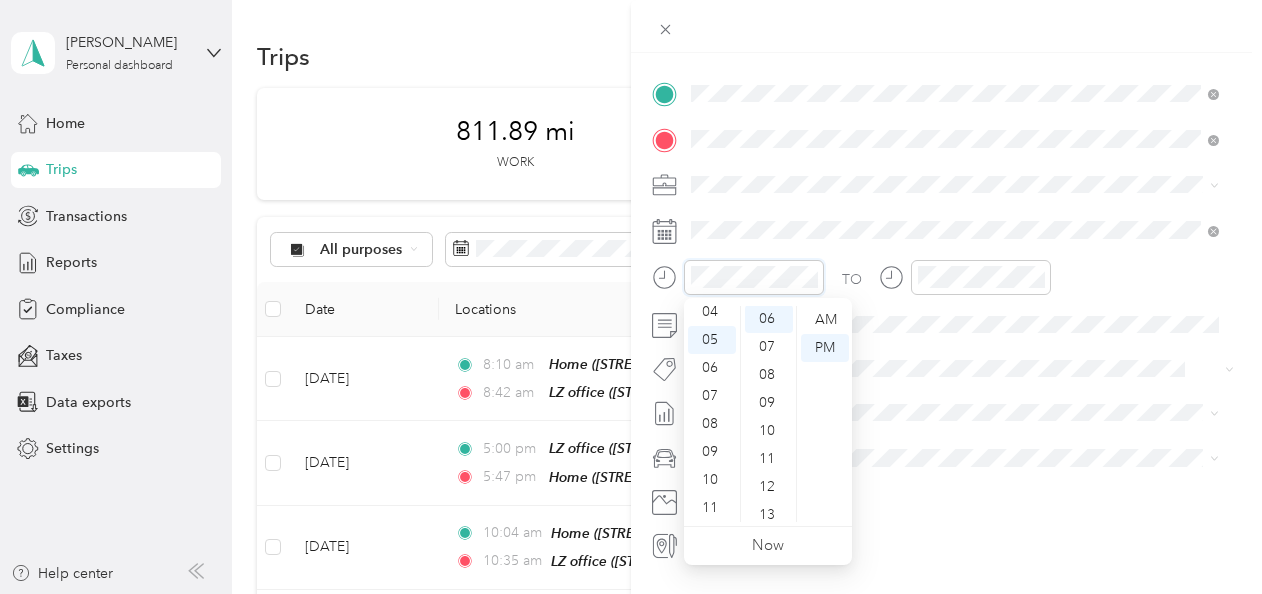 scroll, scrollTop: 168, scrollLeft: 0, axis: vertical 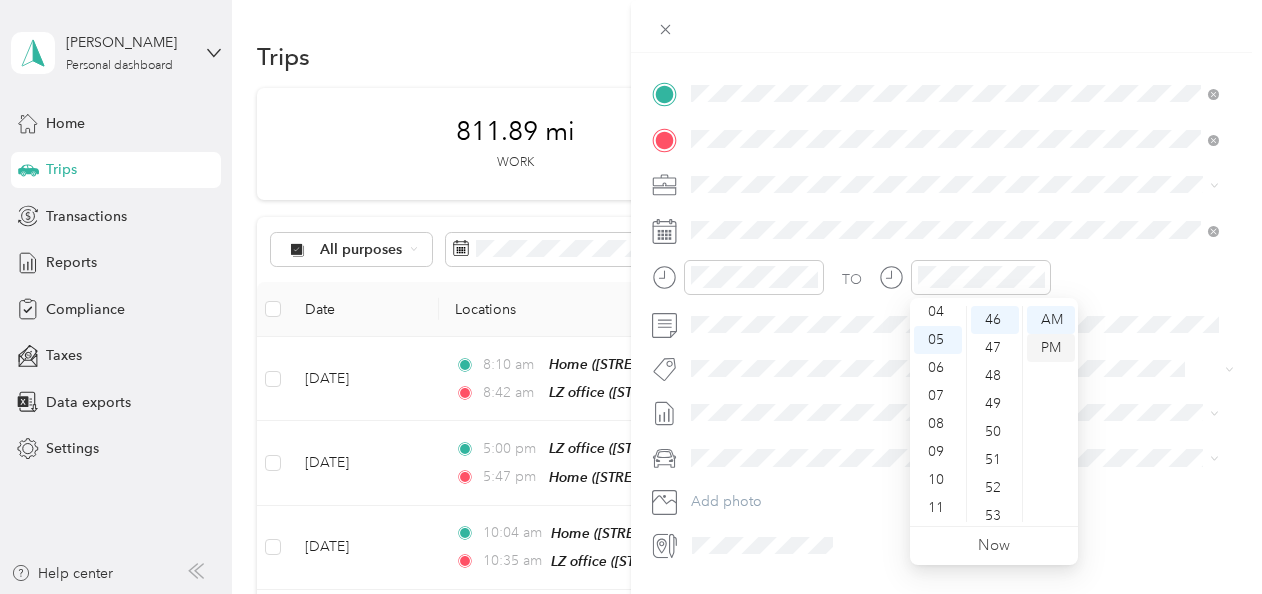click on "PM" at bounding box center (1051, 348) 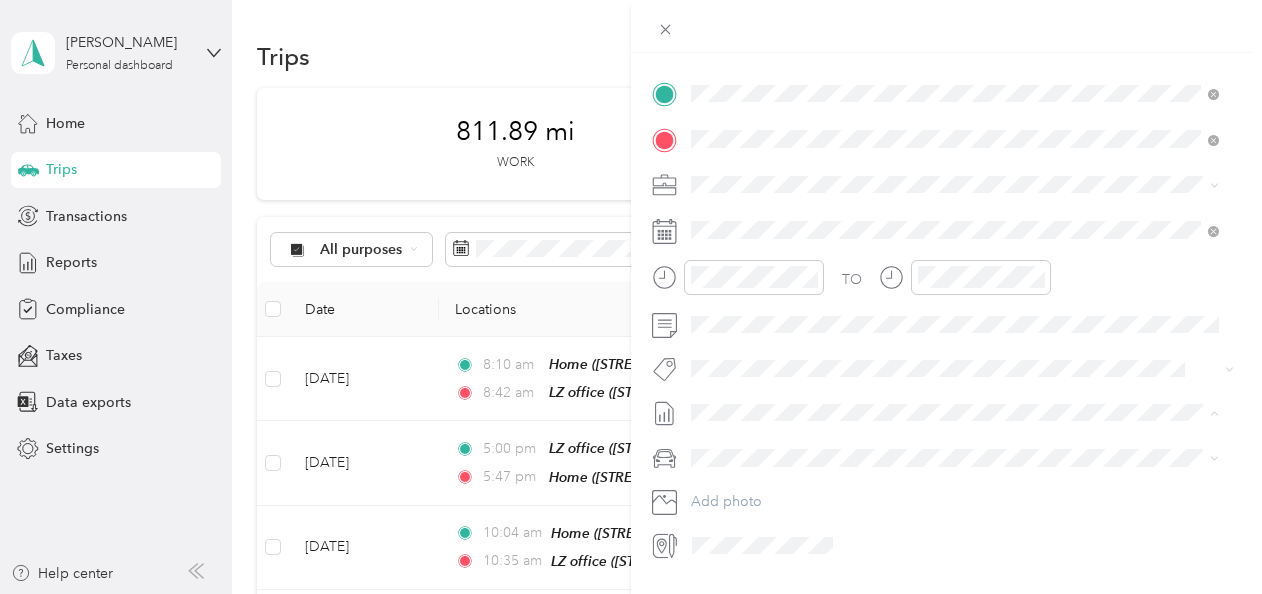 click on "[DATE] - [DATE]" at bounding box center (741, 477) 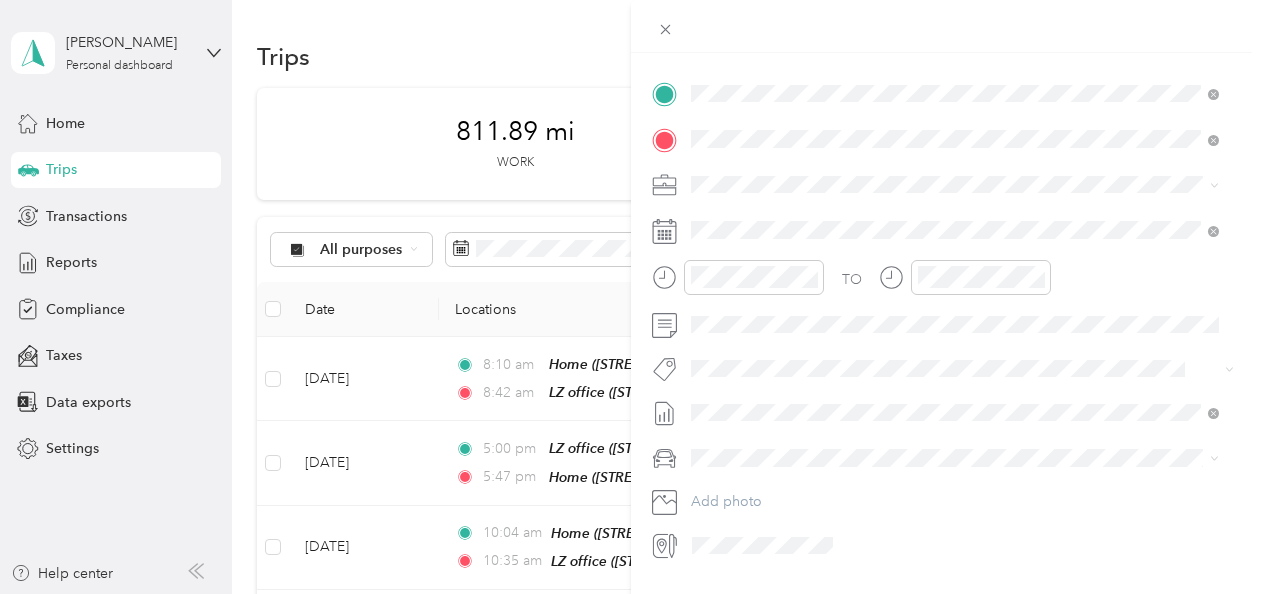 click on "Jeep Grand Cherokee" at bounding box center [769, 490] 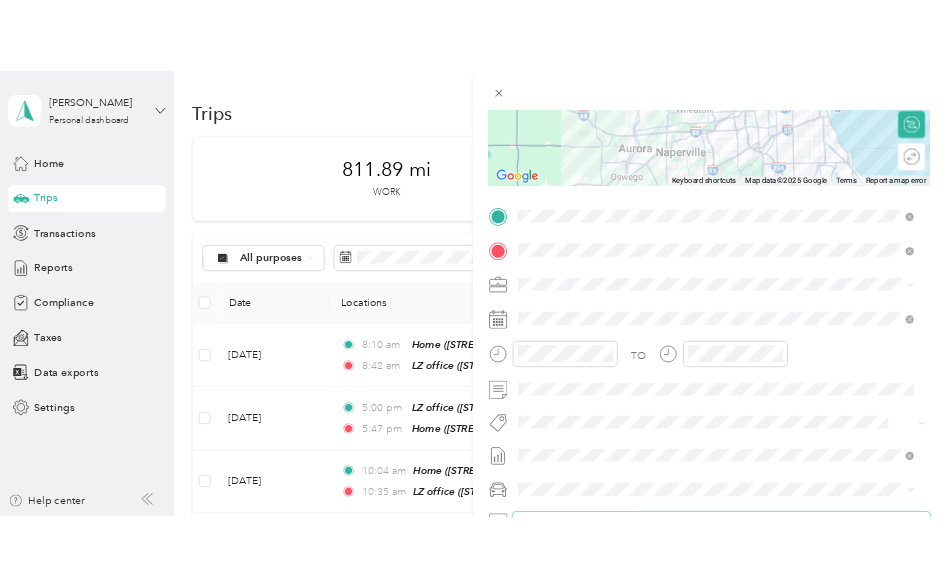 scroll, scrollTop: 455, scrollLeft: 0, axis: vertical 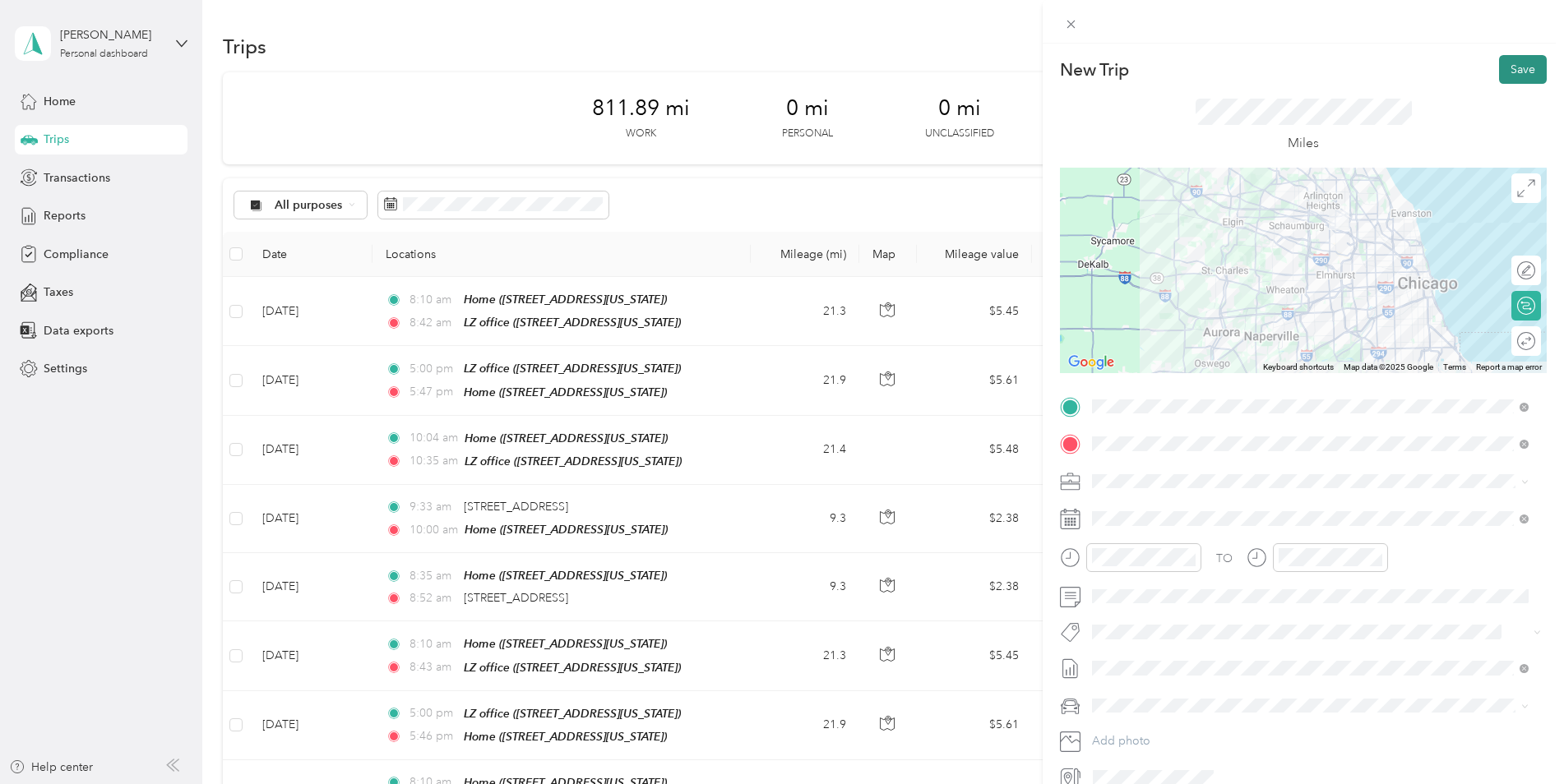 click on "Save" at bounding box center (1523, 69) 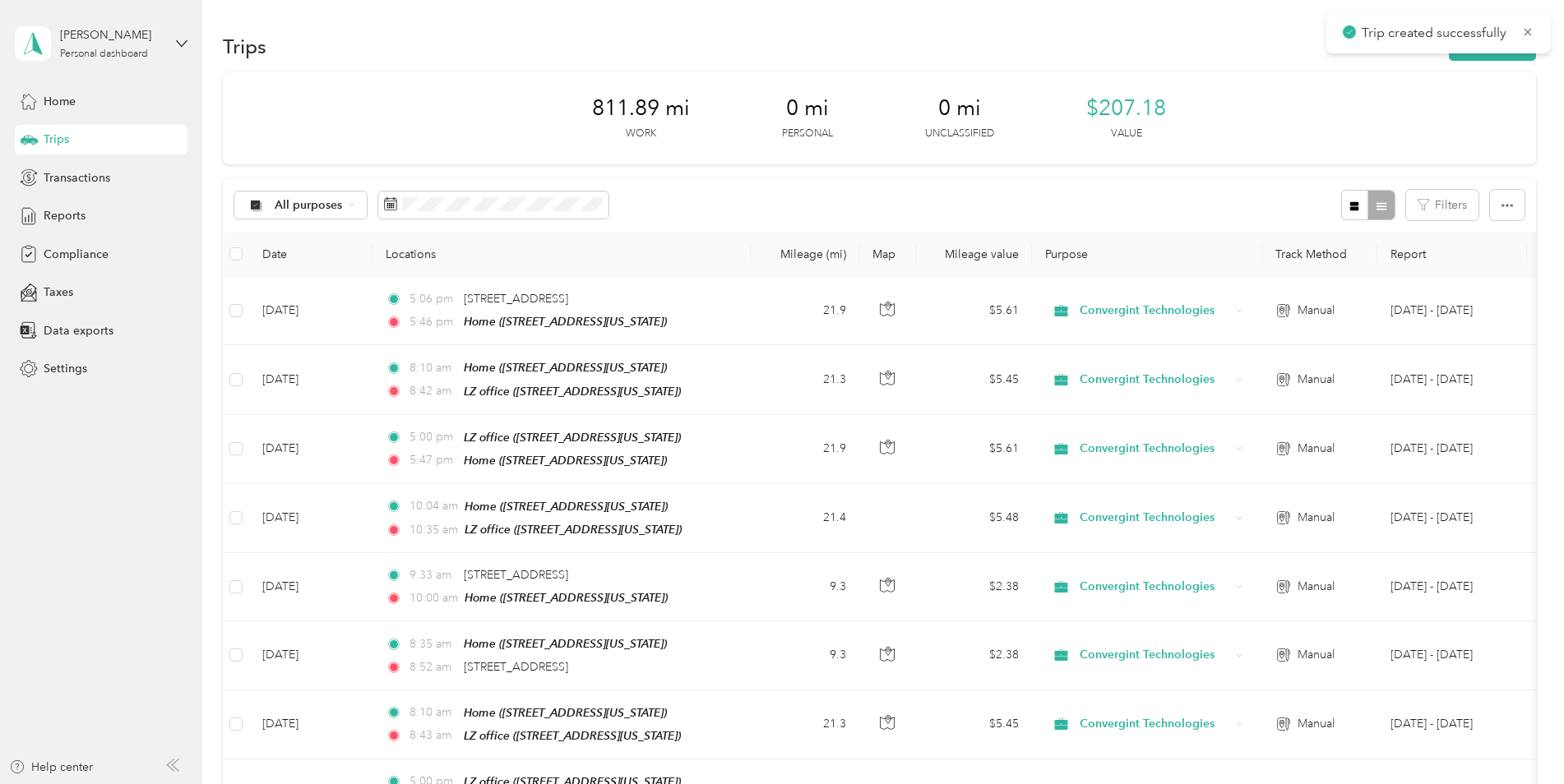 click on "811.89   mi Work 0   mi Personal 0   mi Unclassified $207.18 Value" at bounding box center (879, 118) 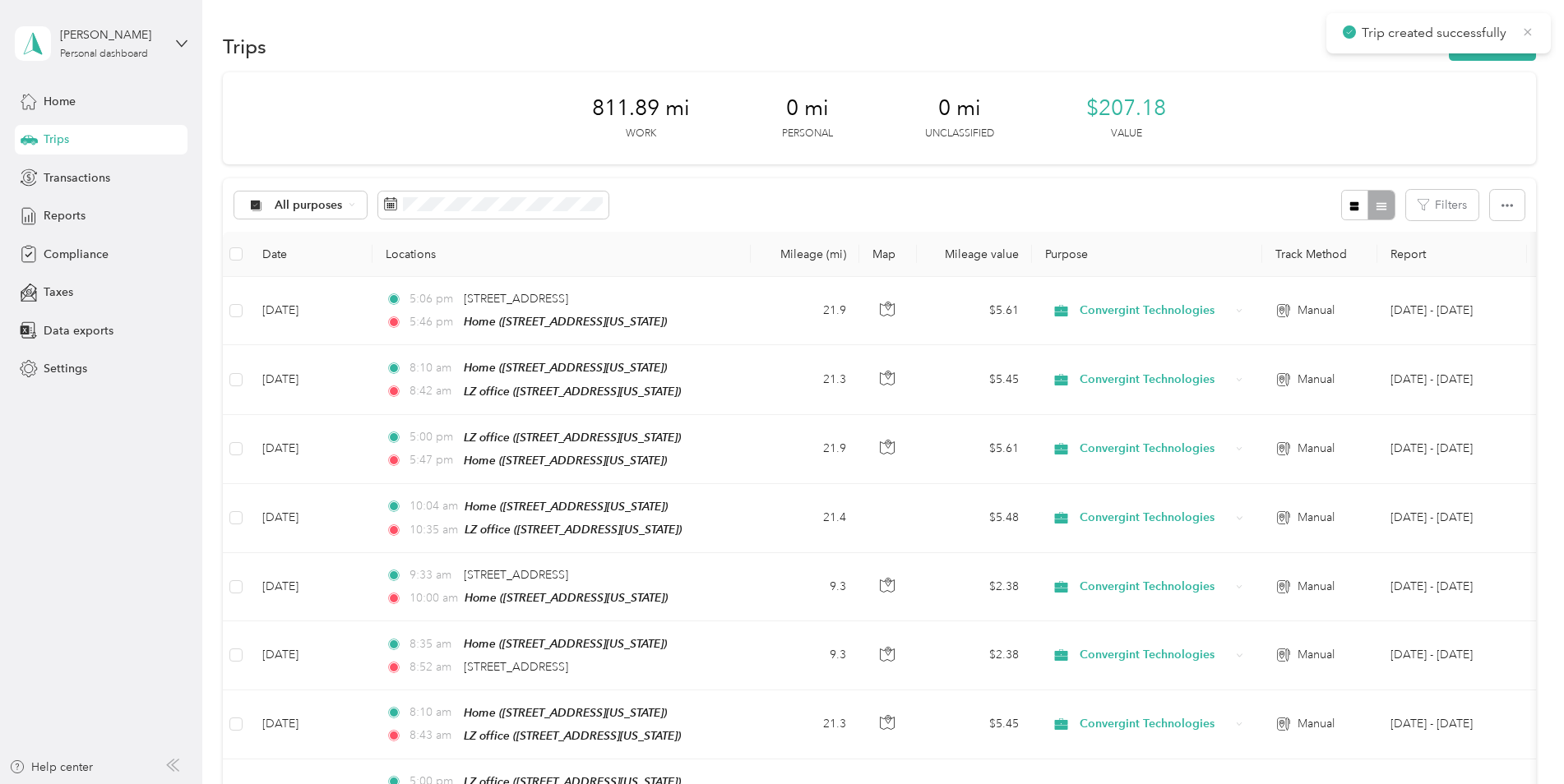 click 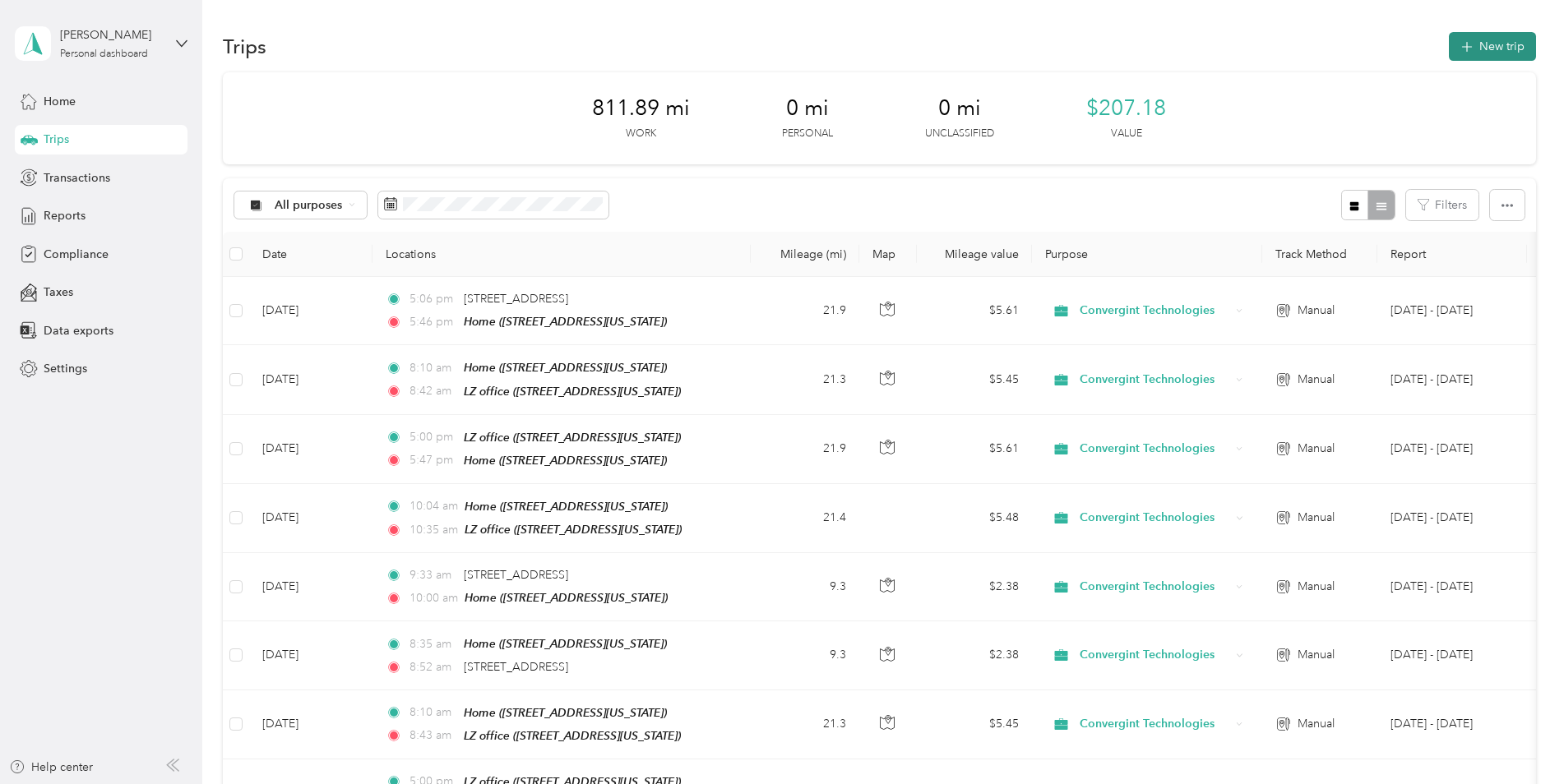 click on "New trip" at bounding box center (1492, 46) 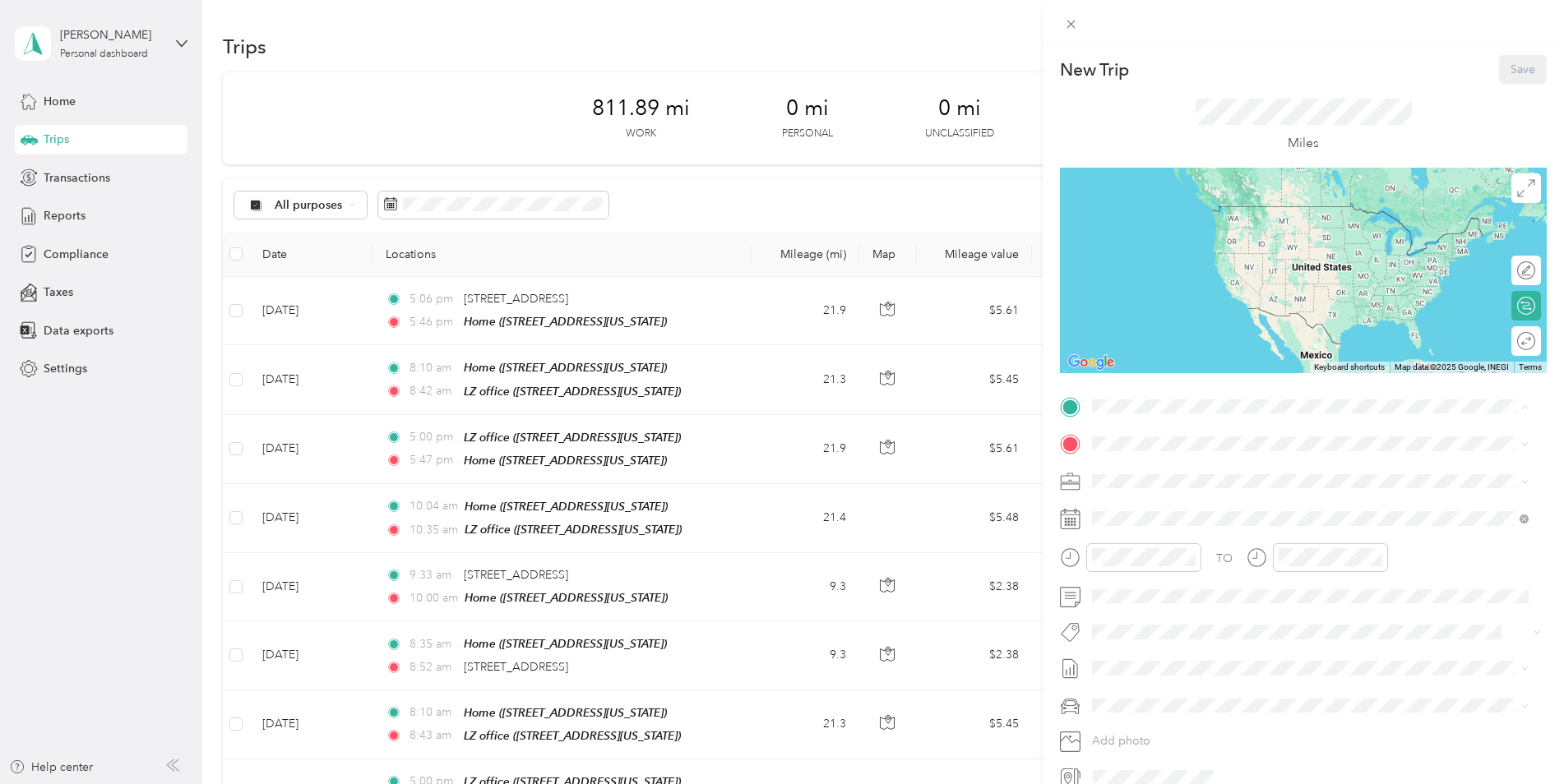 click on "[STREET_ADDRESS][US_STATE]" at bounding box center [1205, 542] 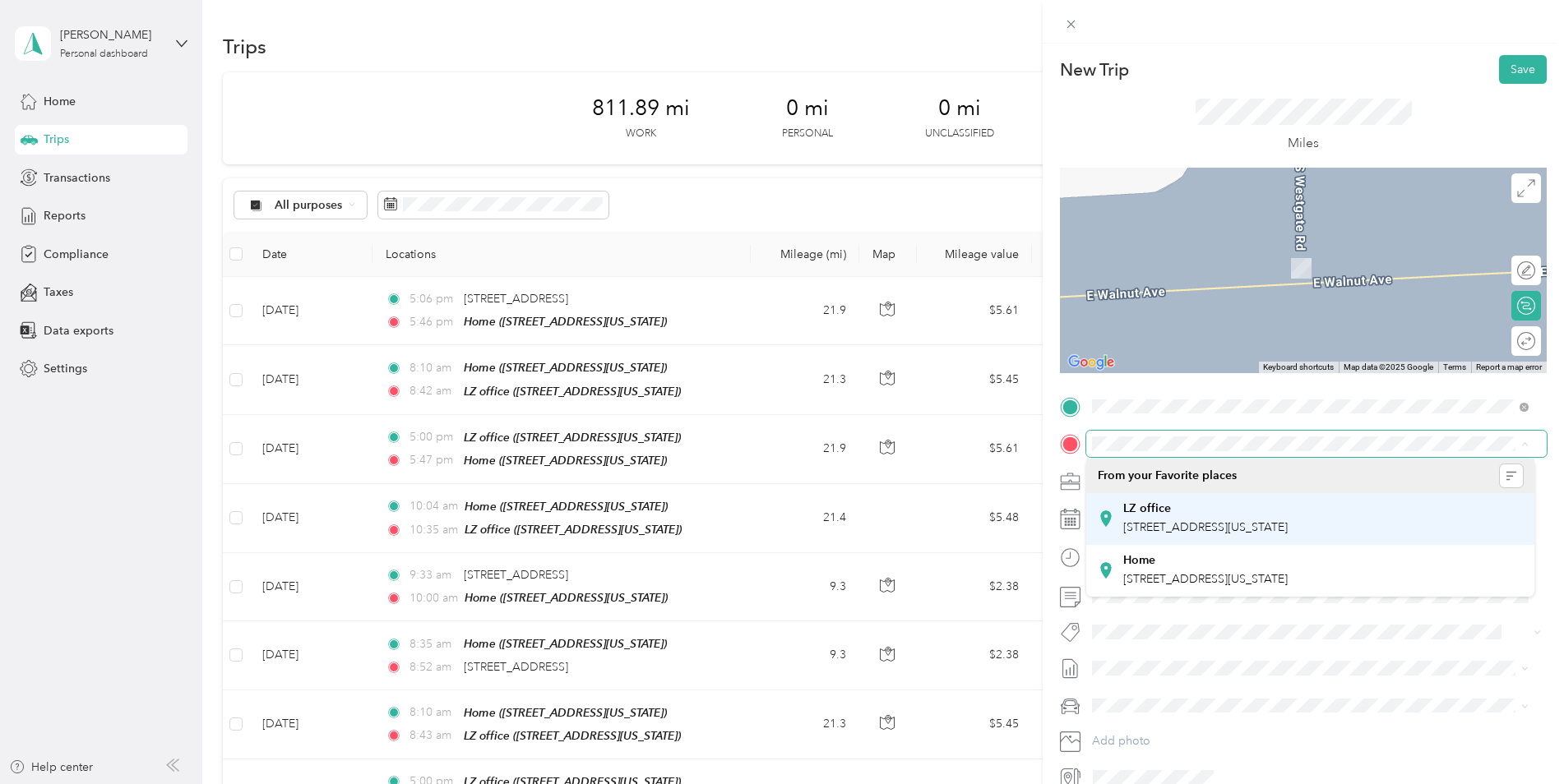 click on "[STREET_ADDRESS][US_STATE]" at bounding box center (1205, 527) 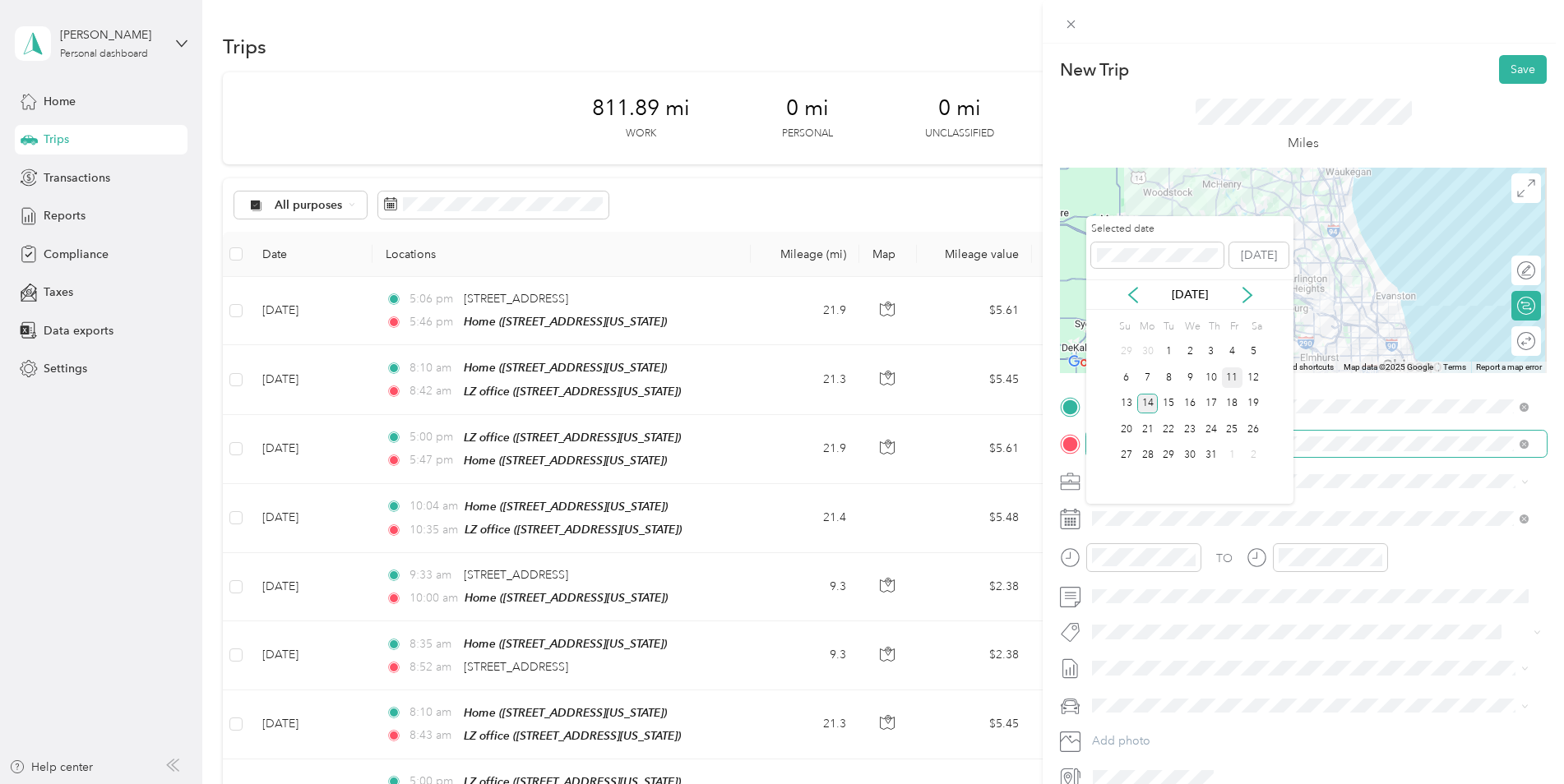 click on "11" at bounding box center (1233, 377) 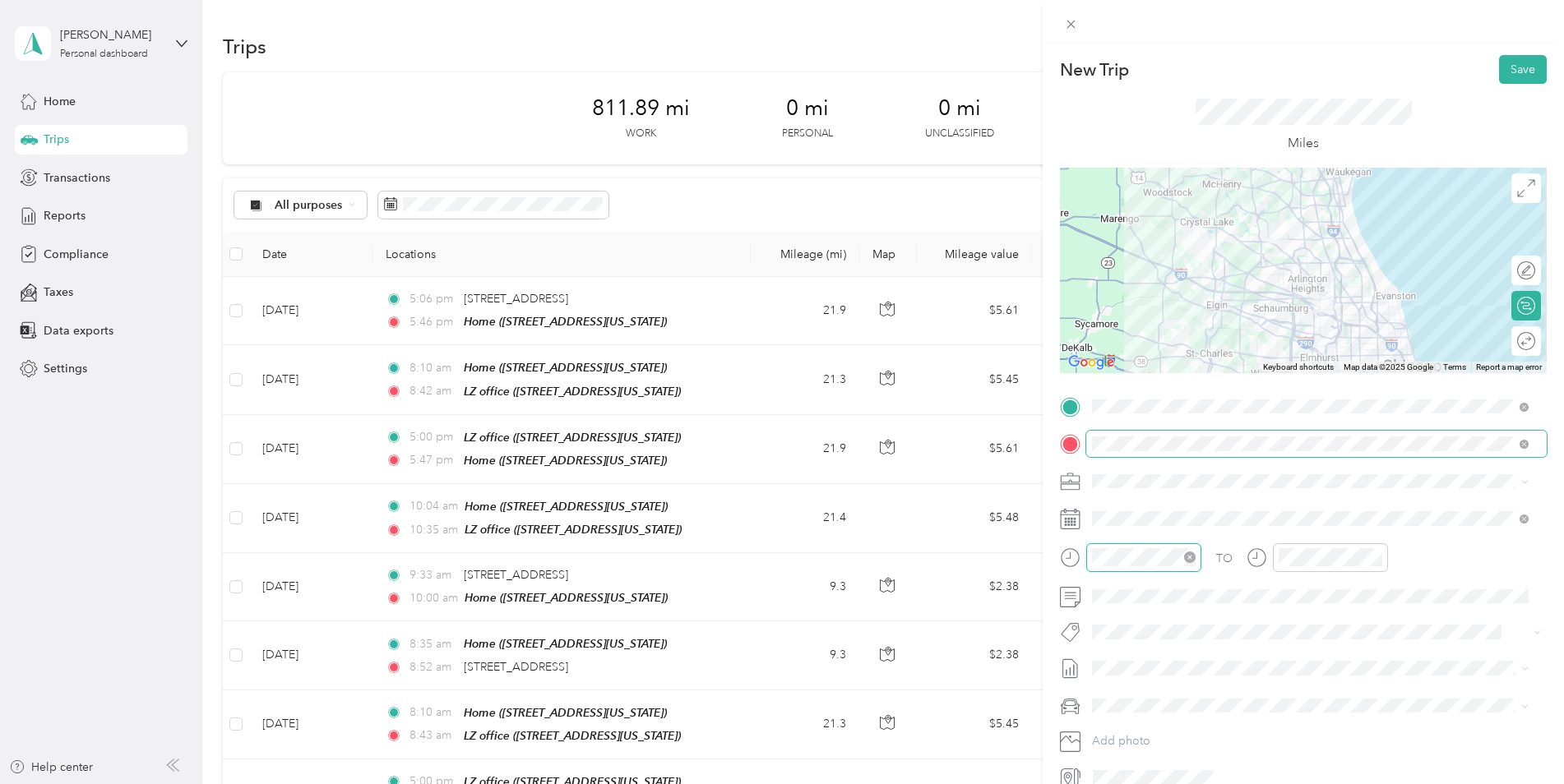 click at bounding box center (1144, 557) 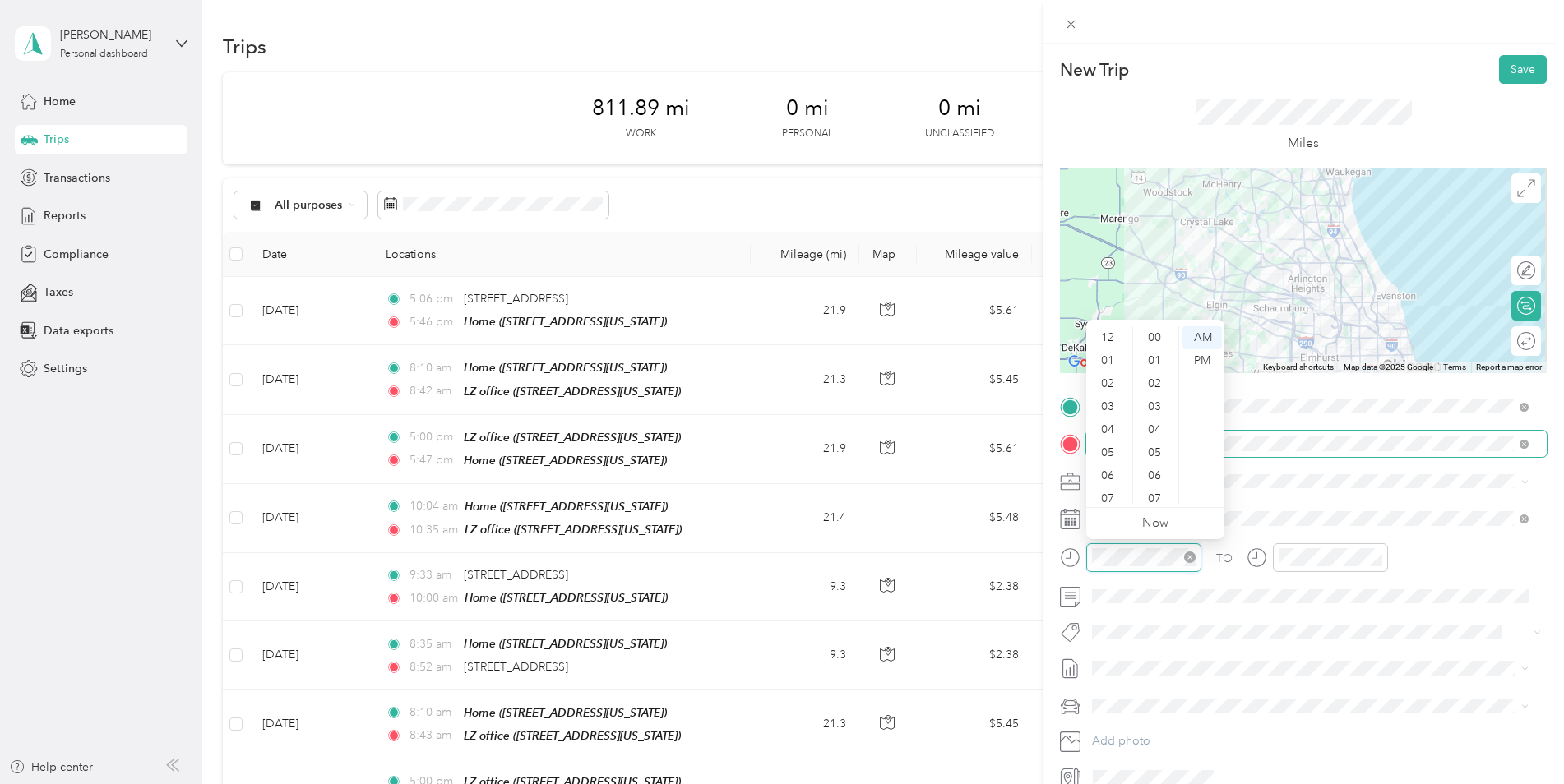 scroll, scrollTop: 851, scrollLeft: 0, axis: vertical 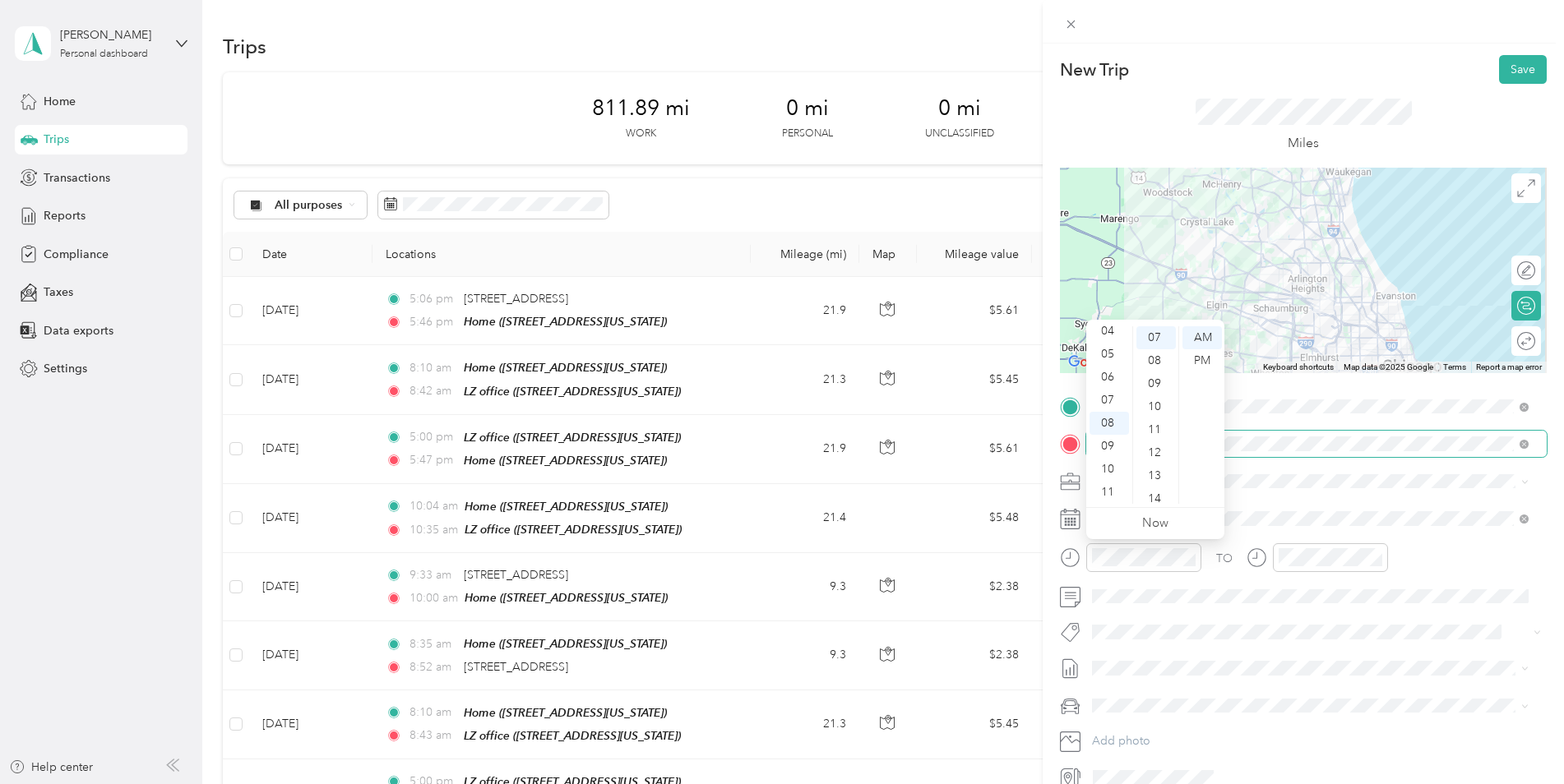 click at bounding box center [1317, 563] 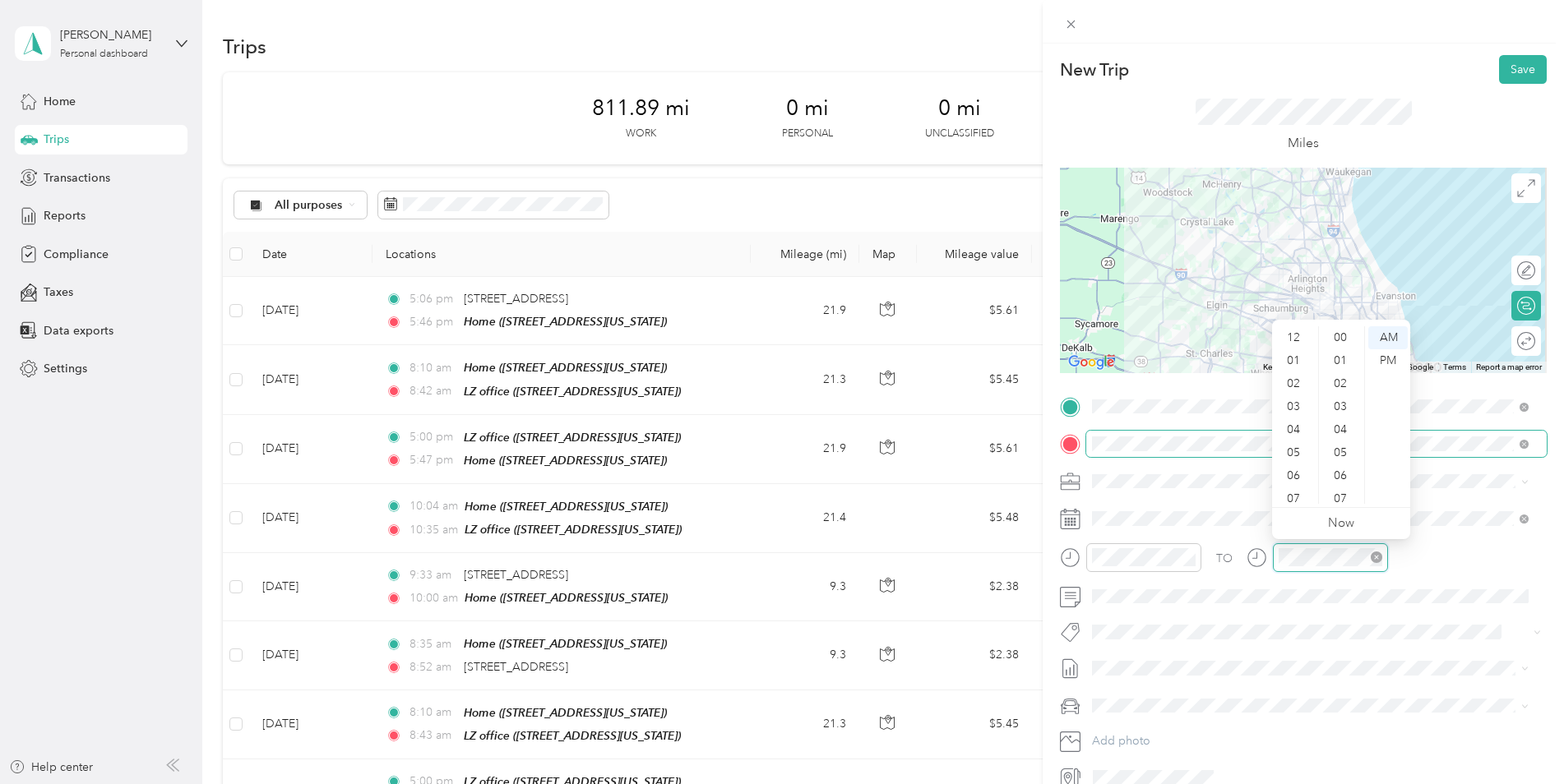 scroll, scrollTop: 851, scrollLeft: 0, axis: vertical 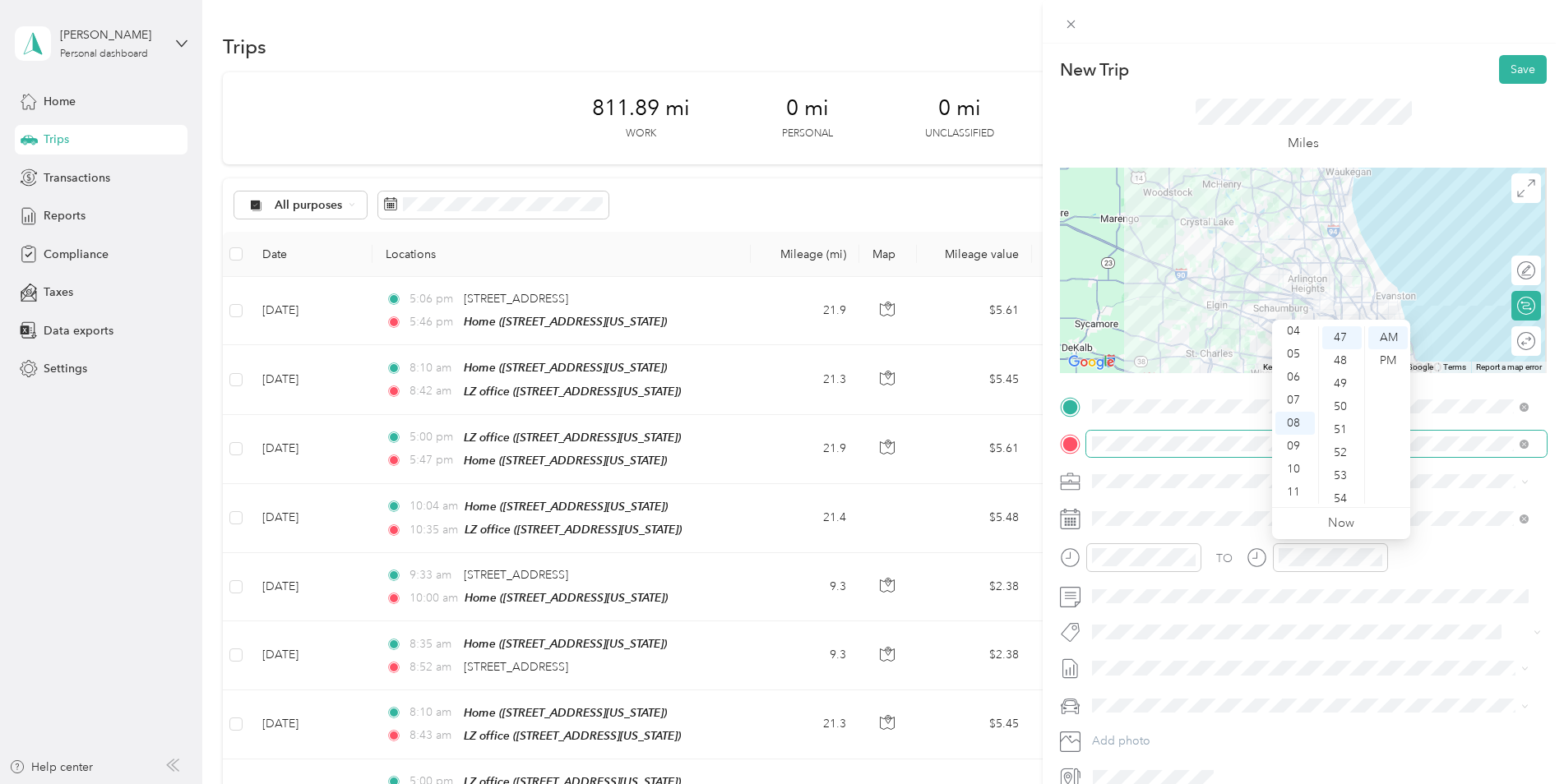 click on "TO Add photo" at bounding box center (1303, 592) 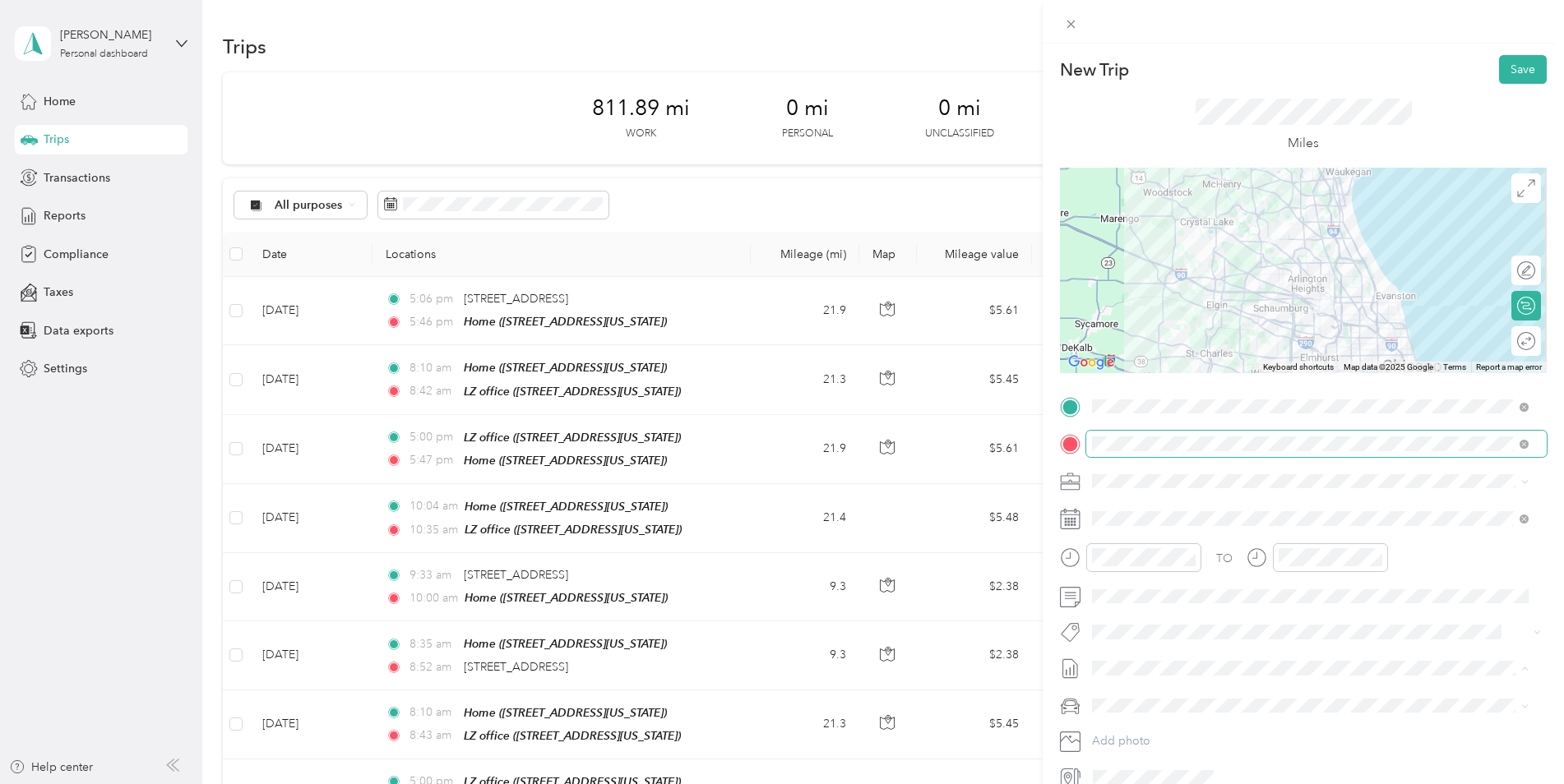 click on "[DATE] - [DATE] Draft" at bounding box center (1310, 722) 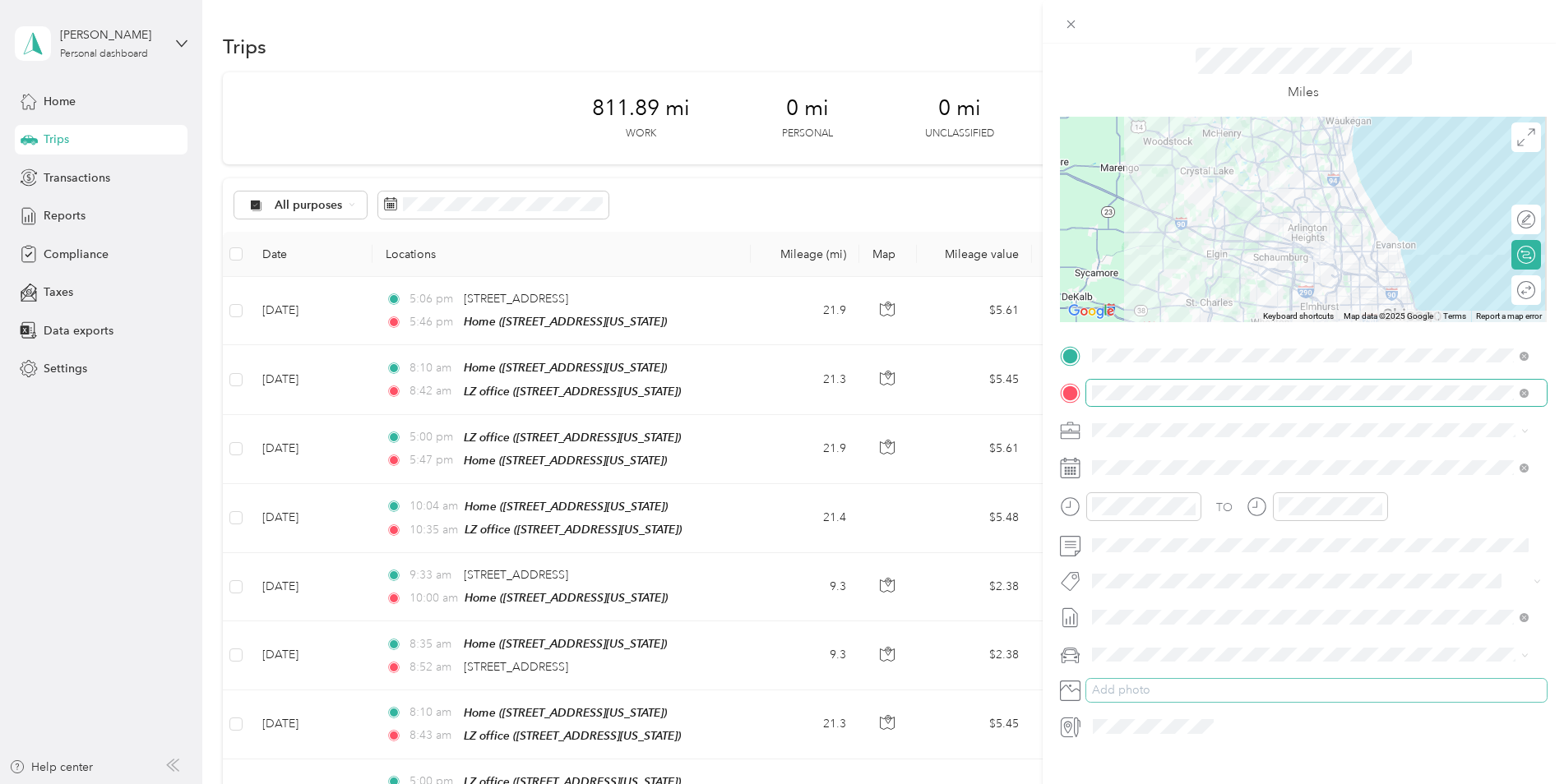 scroll, scrollTop: 79, scrollLeft: 0, axis: vertical 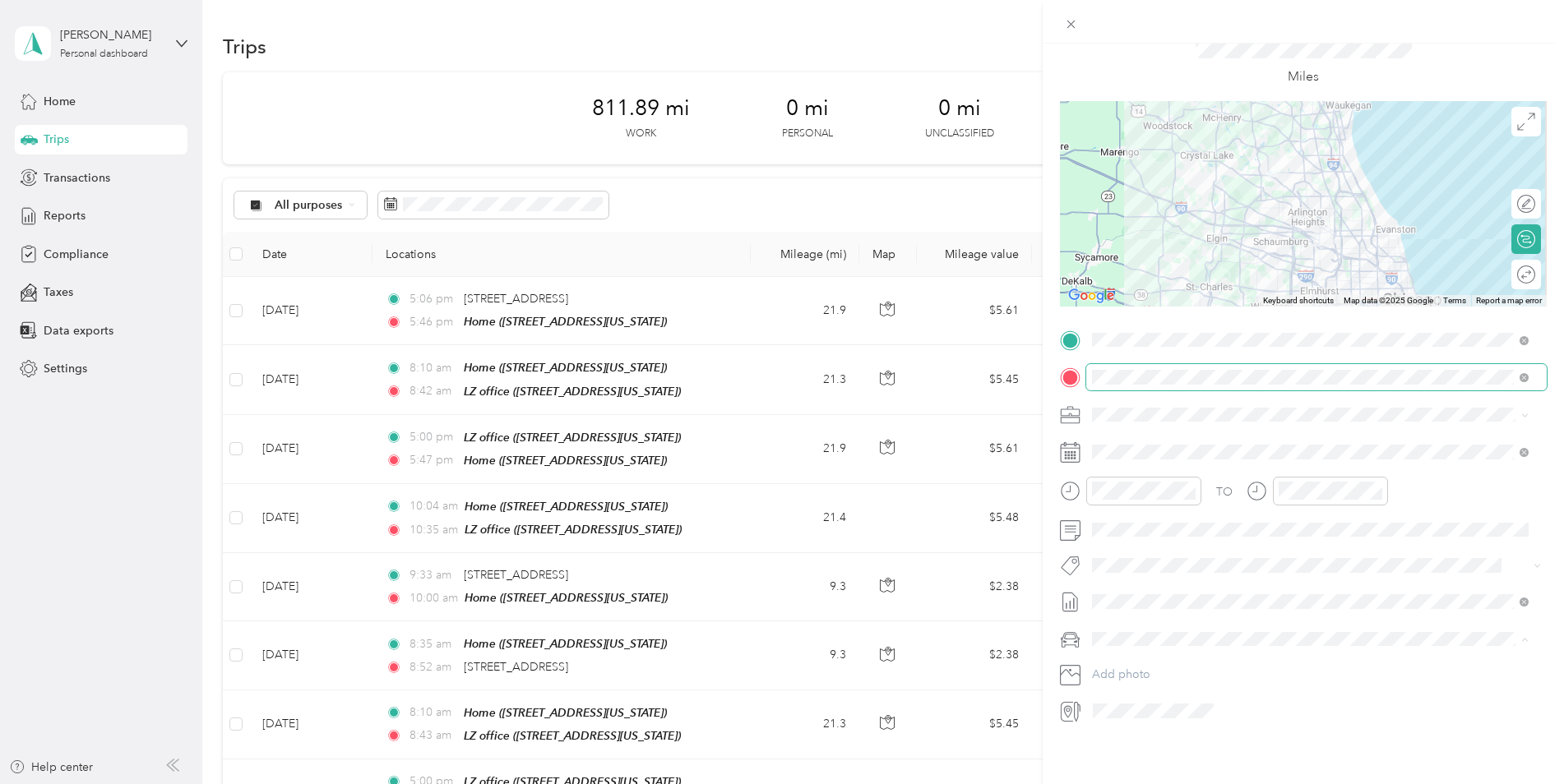 click on "Jeep Grand Cherokee" at bounding box center (1156, 655) 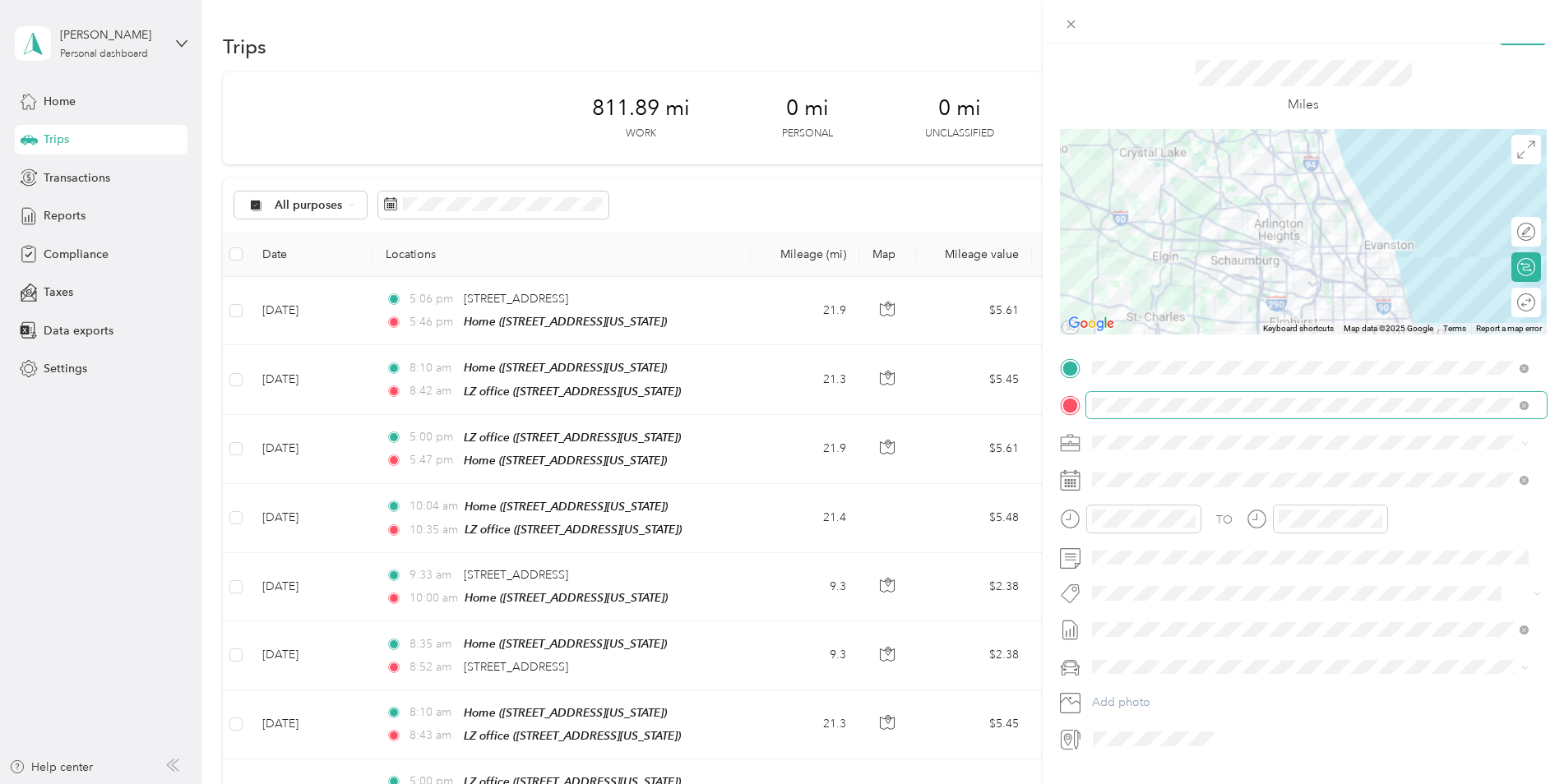 scroll, scrollTop: 0, scrollLeft: 0, axis: both 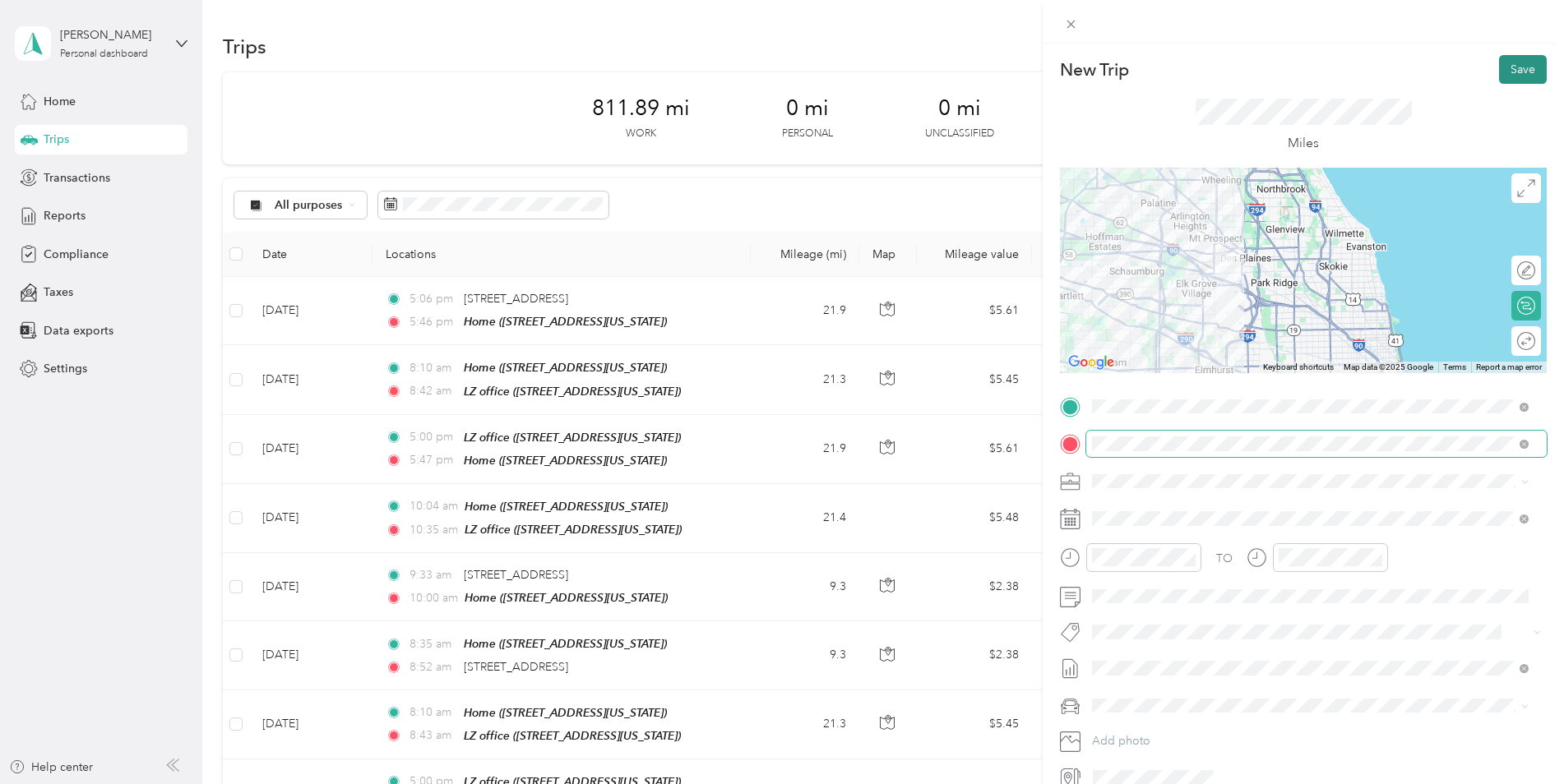 click on "Save" at bounding box center (1523, 69) 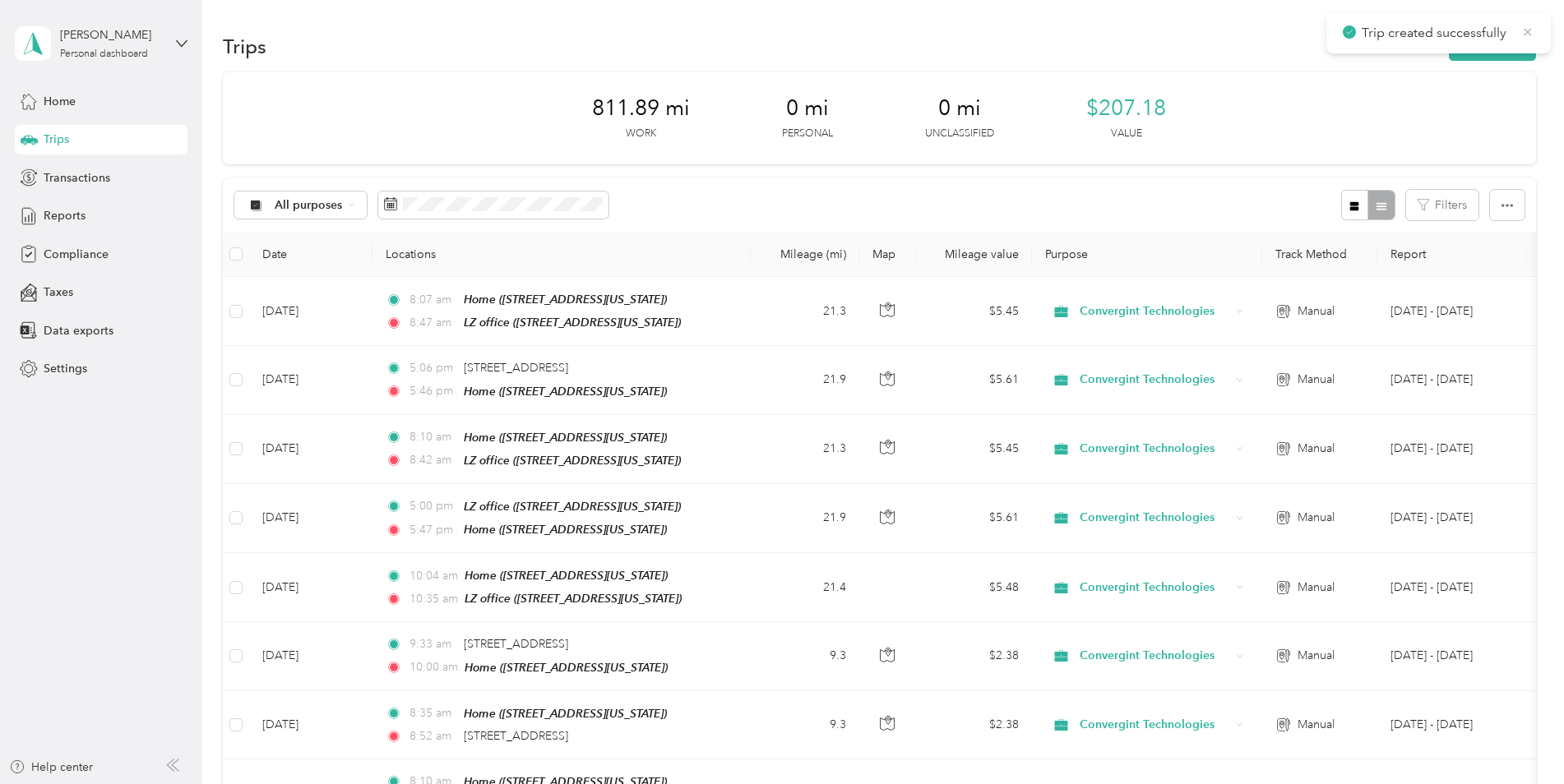 click 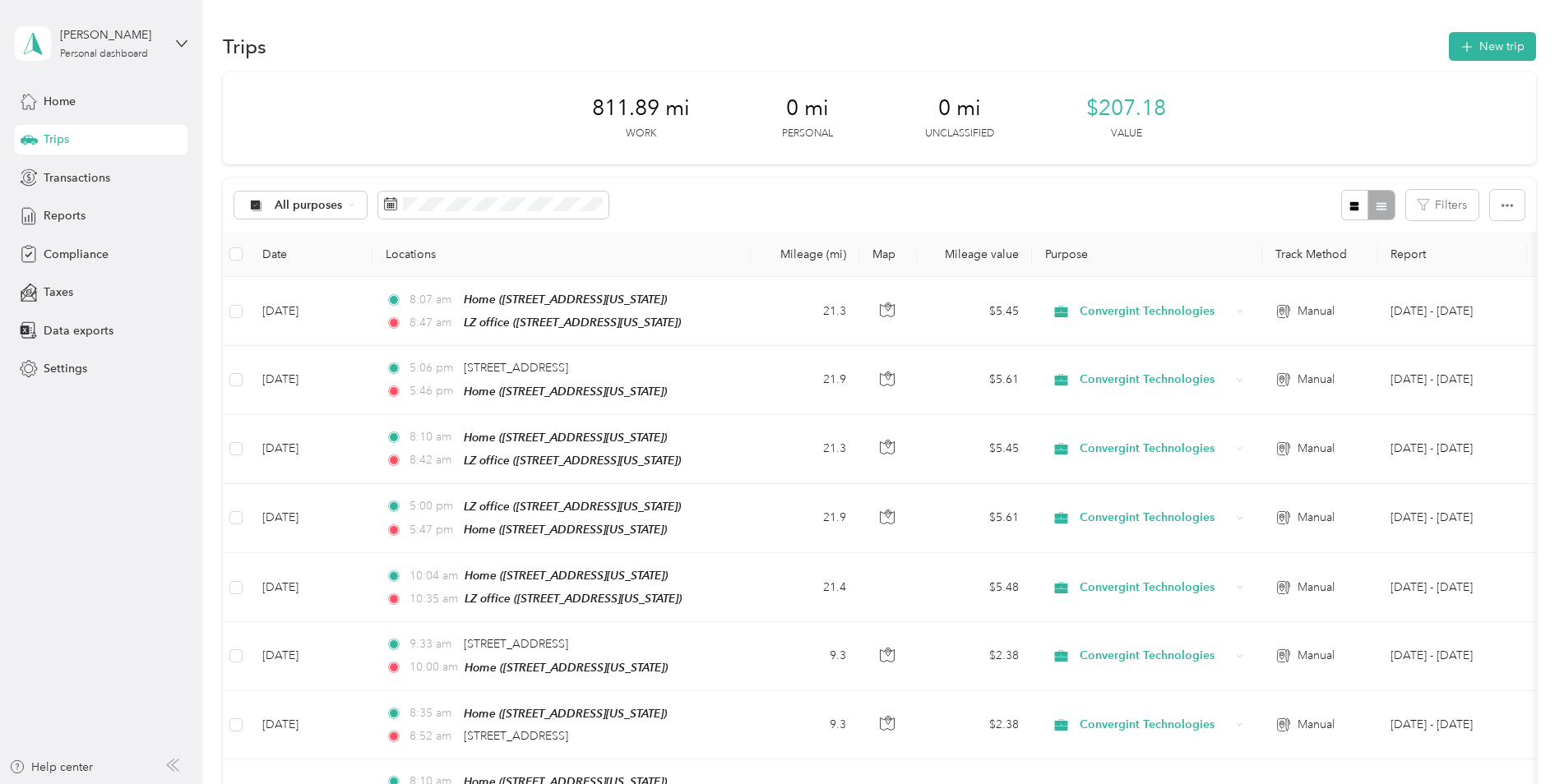 click on "Trips New trip" at bounding box center [879, 46] 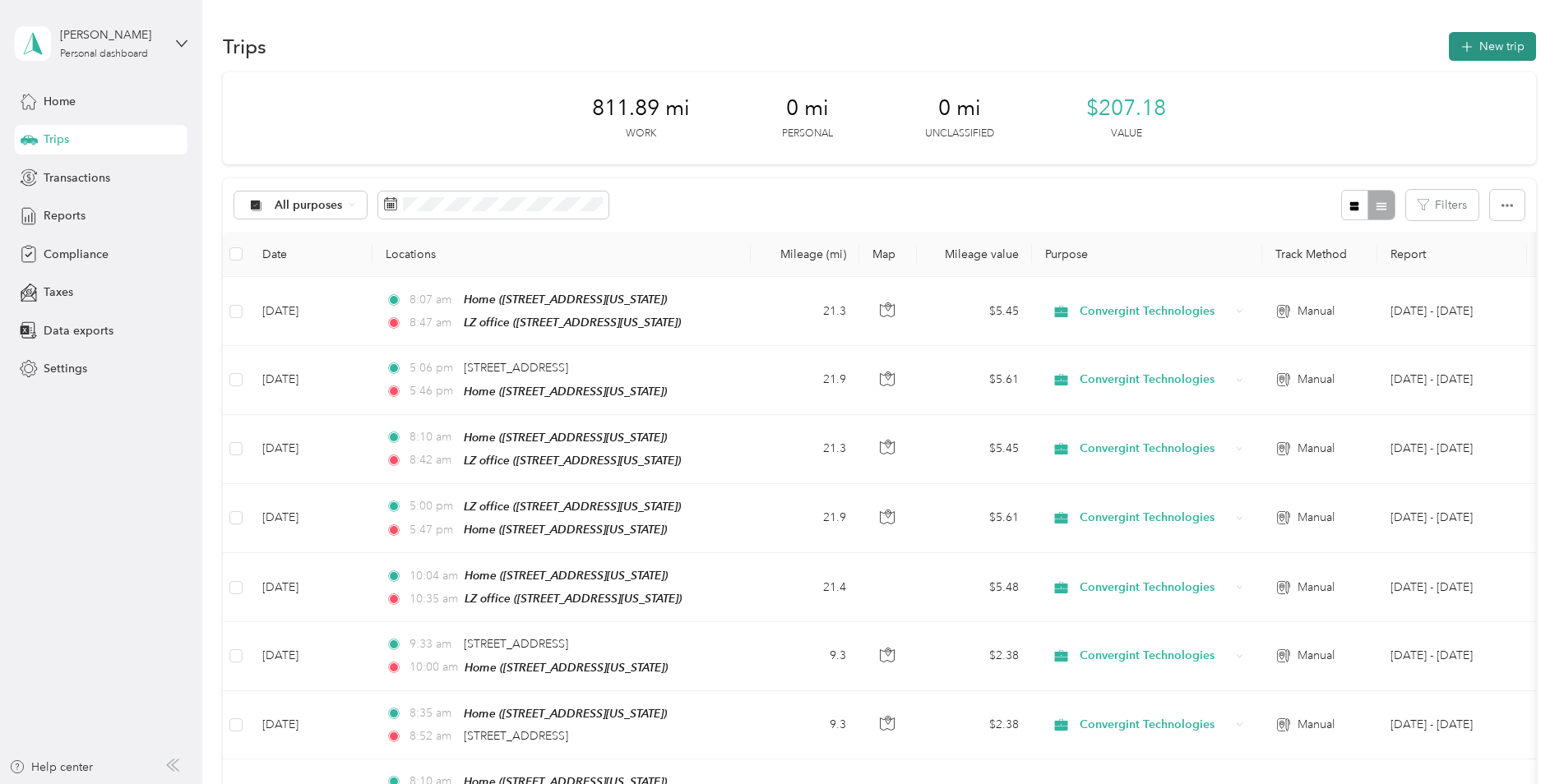 click on "New trip" at bounding box center [1492, 46] 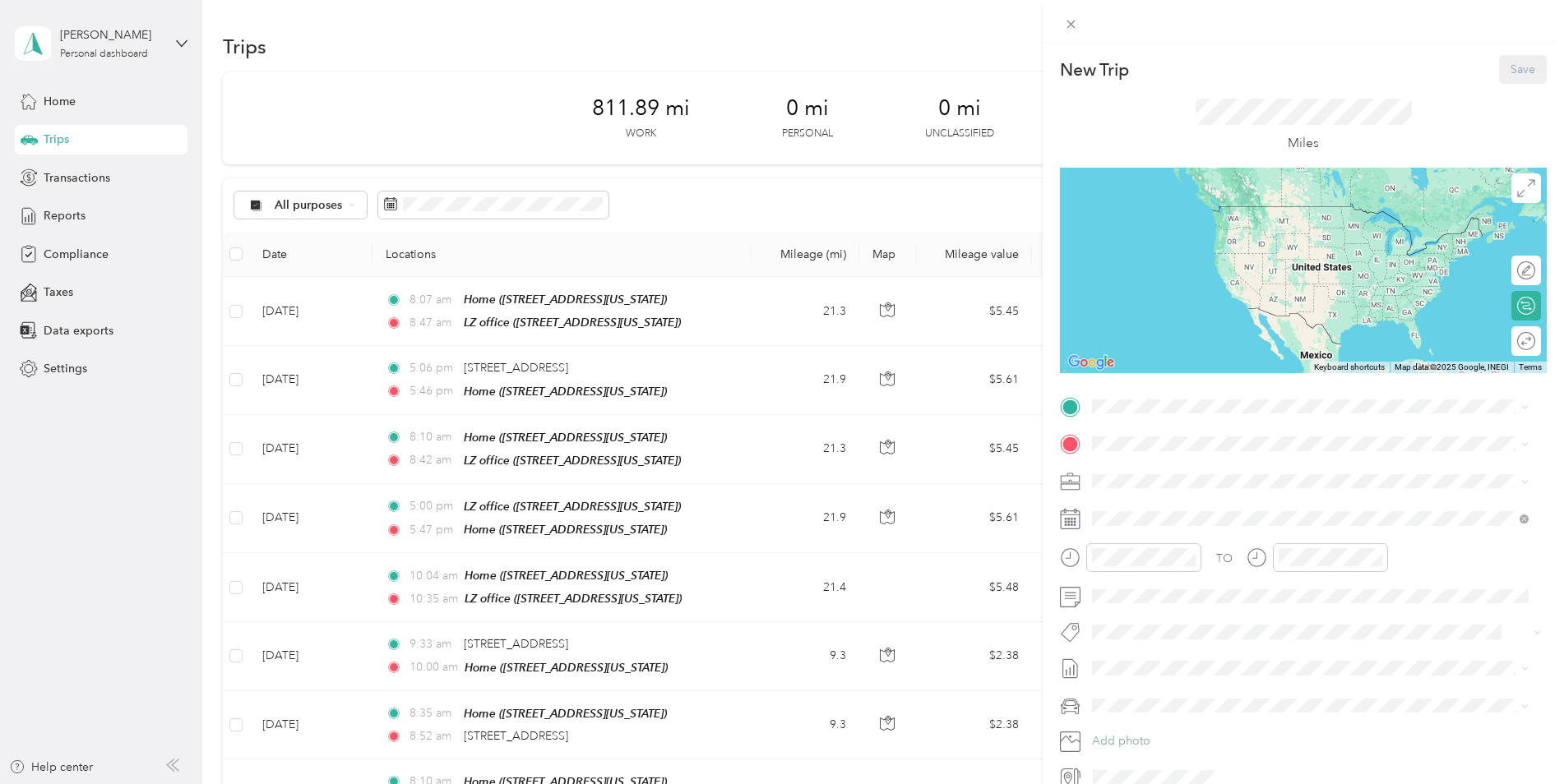 click on "Home [STREET_ADDRESS][US_STATE]" at bounding box center (1205, 530) 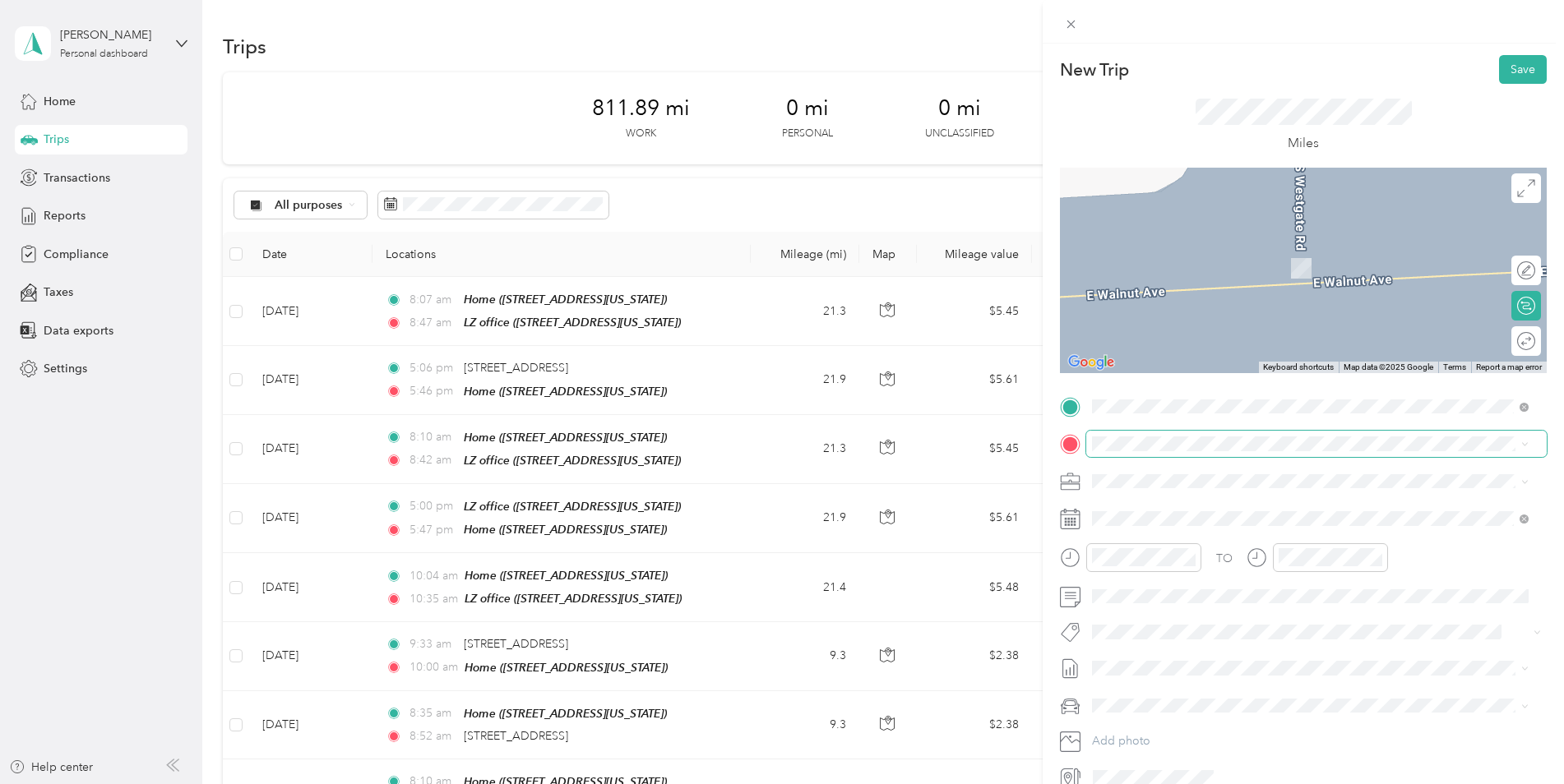 click at bounding box center [1316, 444] 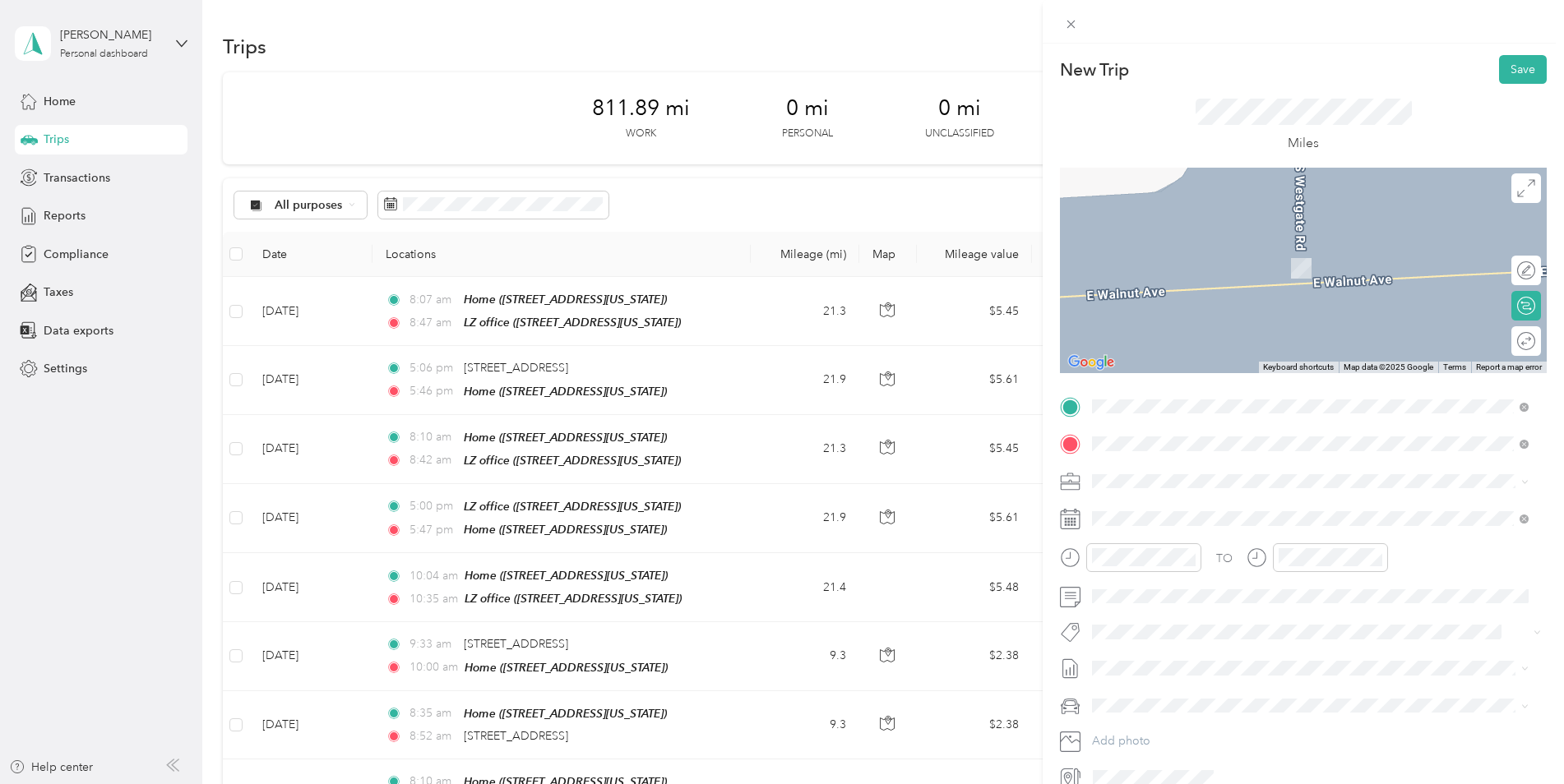 click on "[STREET_ADDRESS][US_STATE]" at bounding box center [1205, 503] 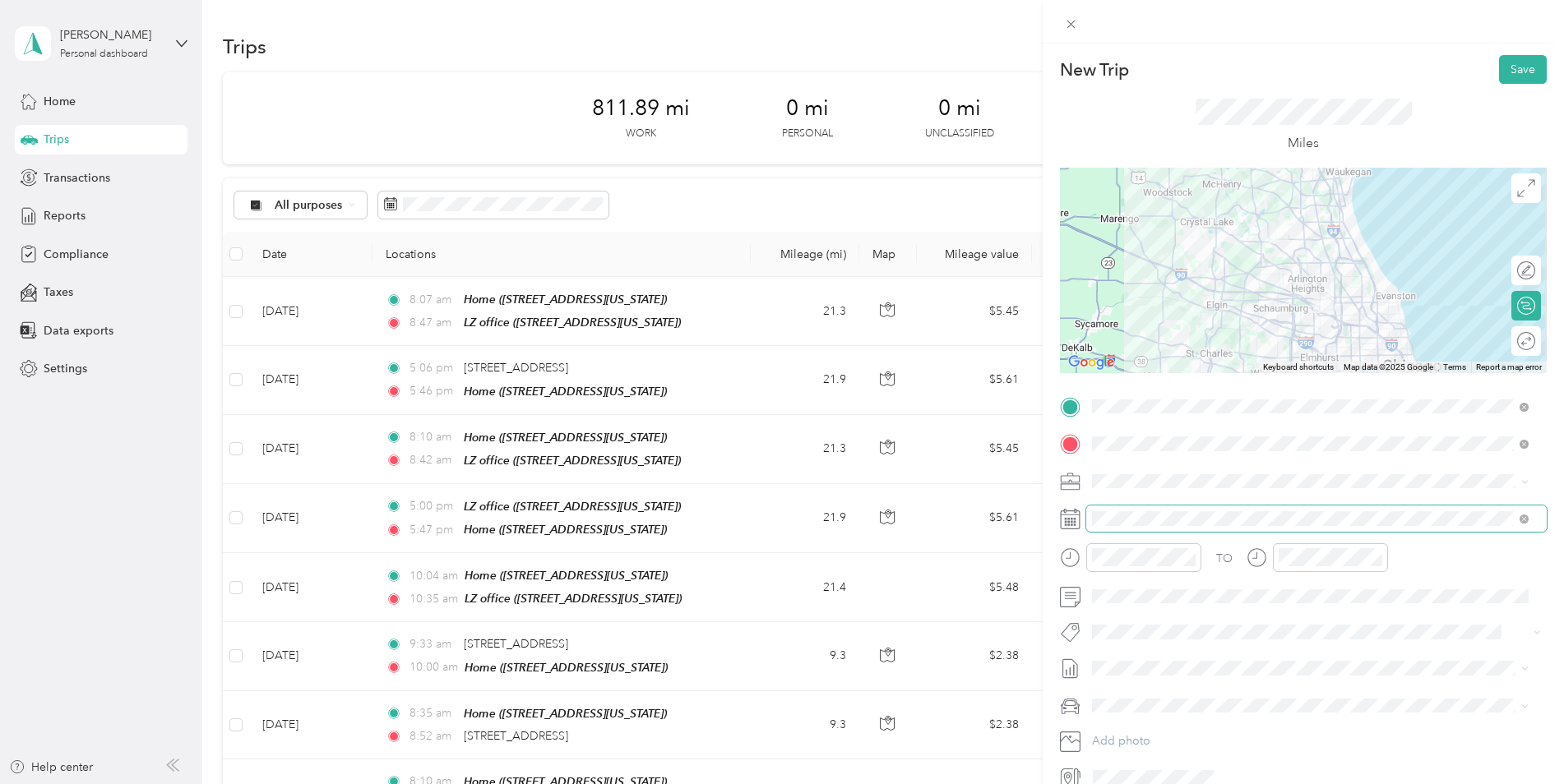 click at bounding box center (1316, 519) 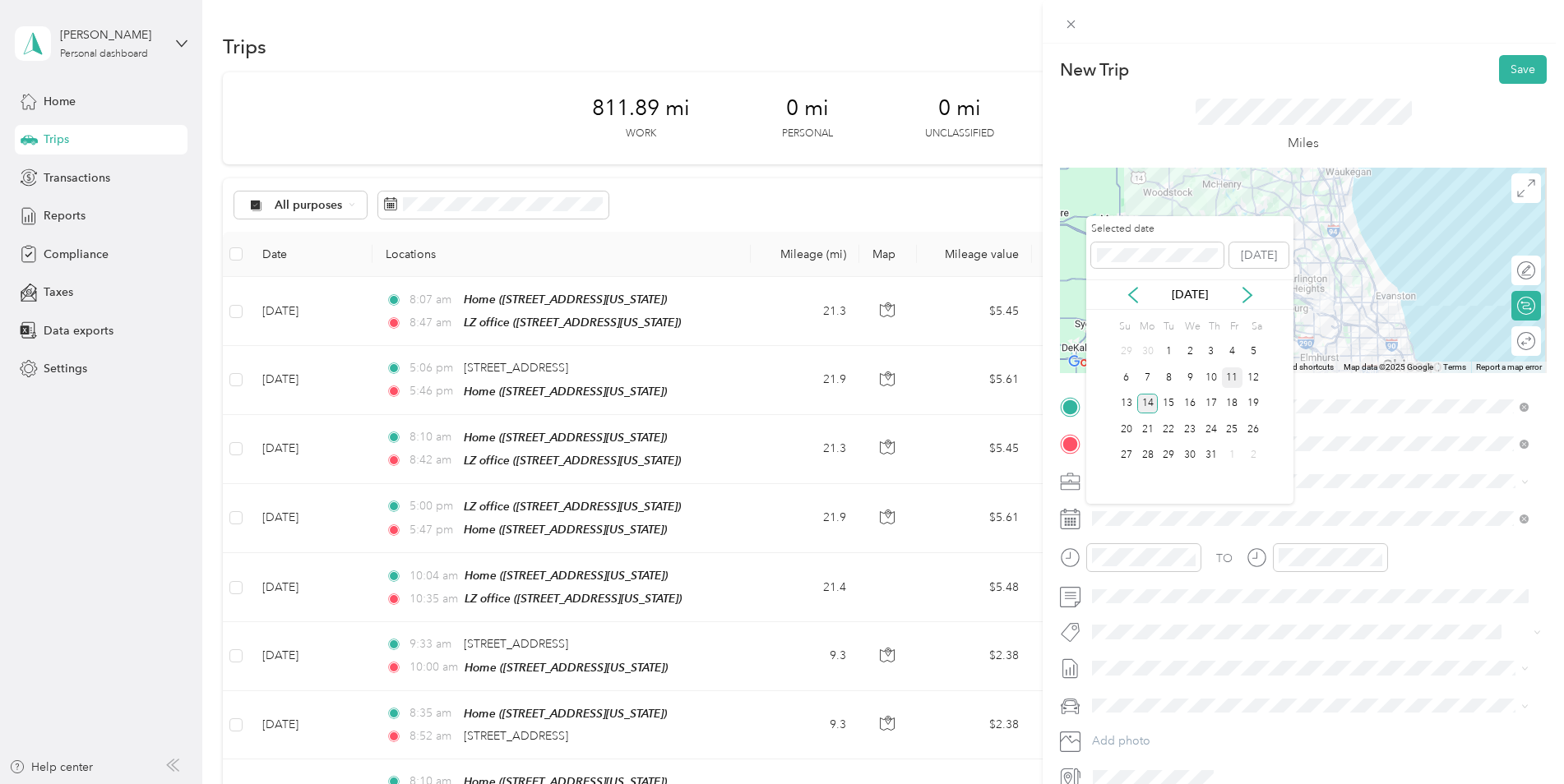 click on "11" at bounding box center (1233, 377) 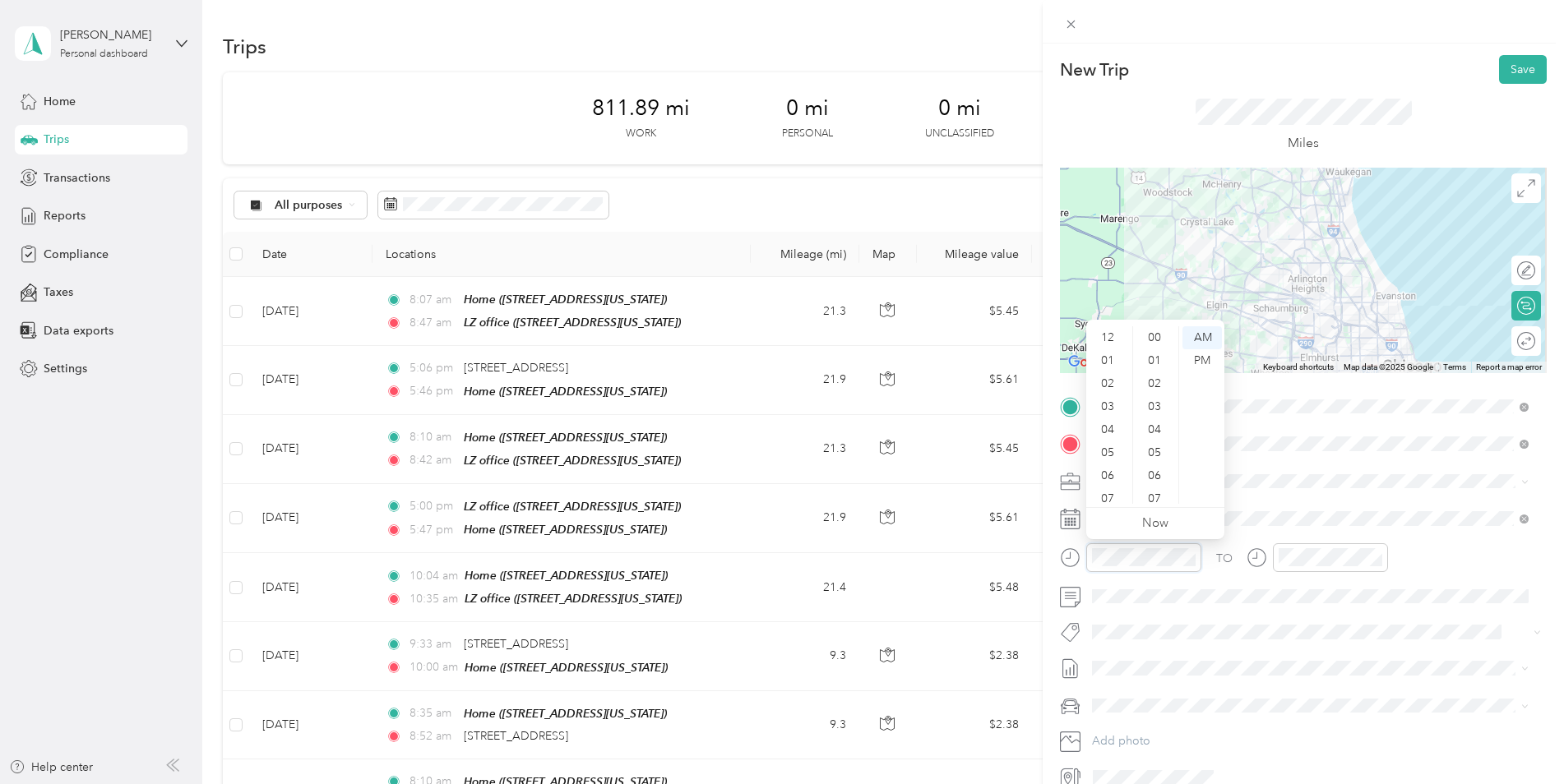 scroll, scrollTop: 874, scrollLeft: 0, axis: vertical 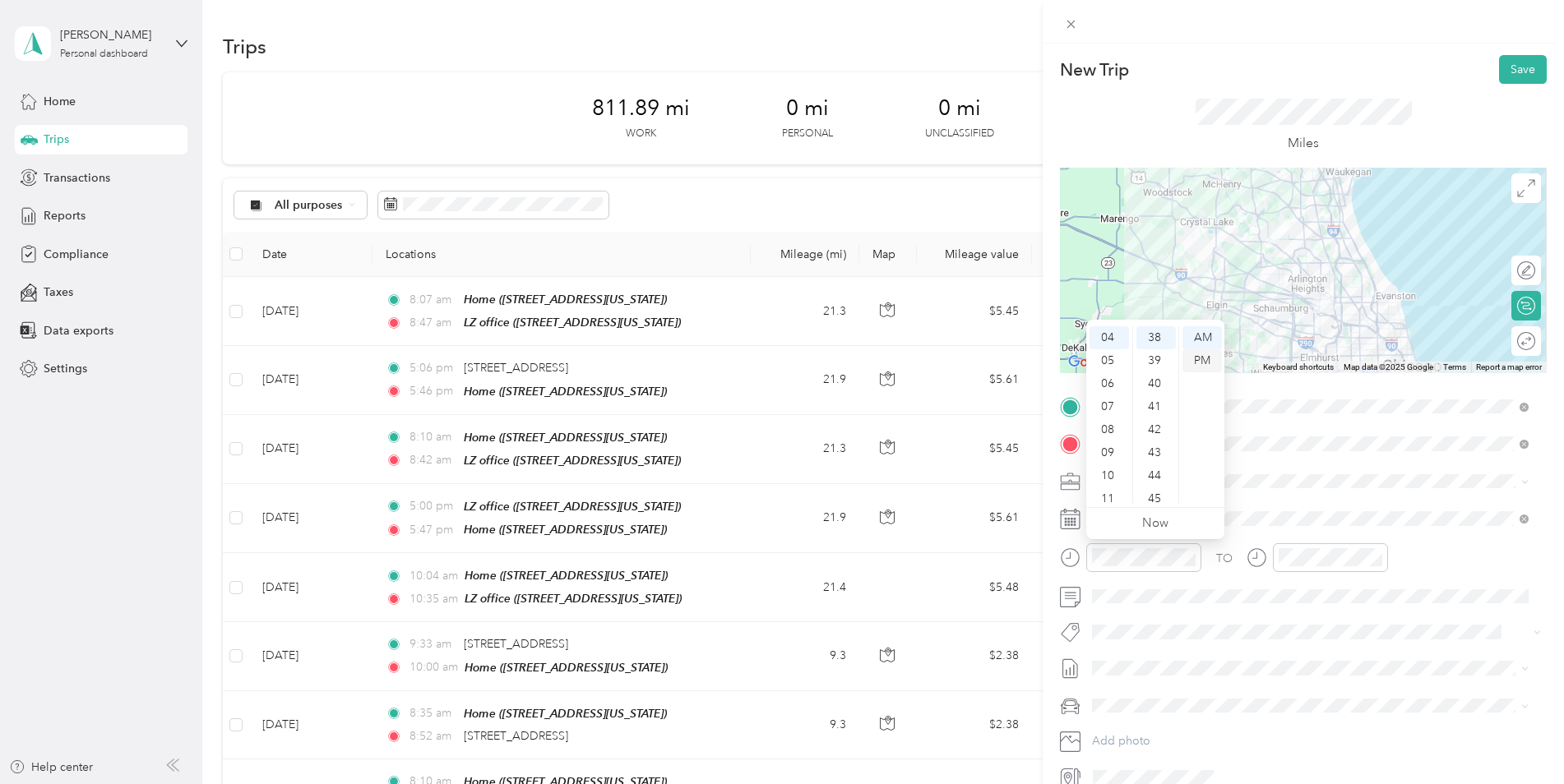 click on "PM" at bounding box center (1202, 361) 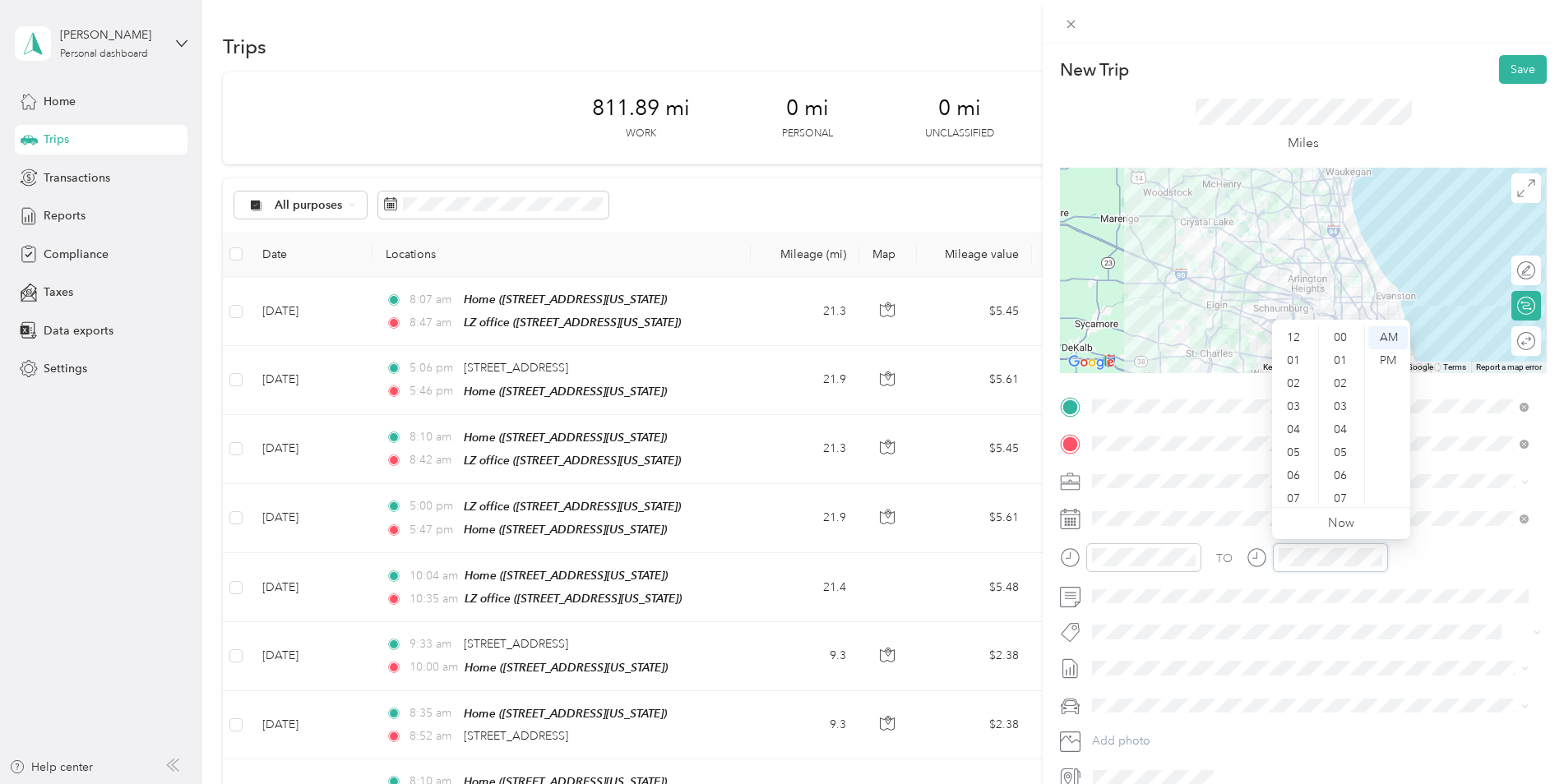 scroll, scrollTop: 874, scrollLeft: 0, axis: vertical 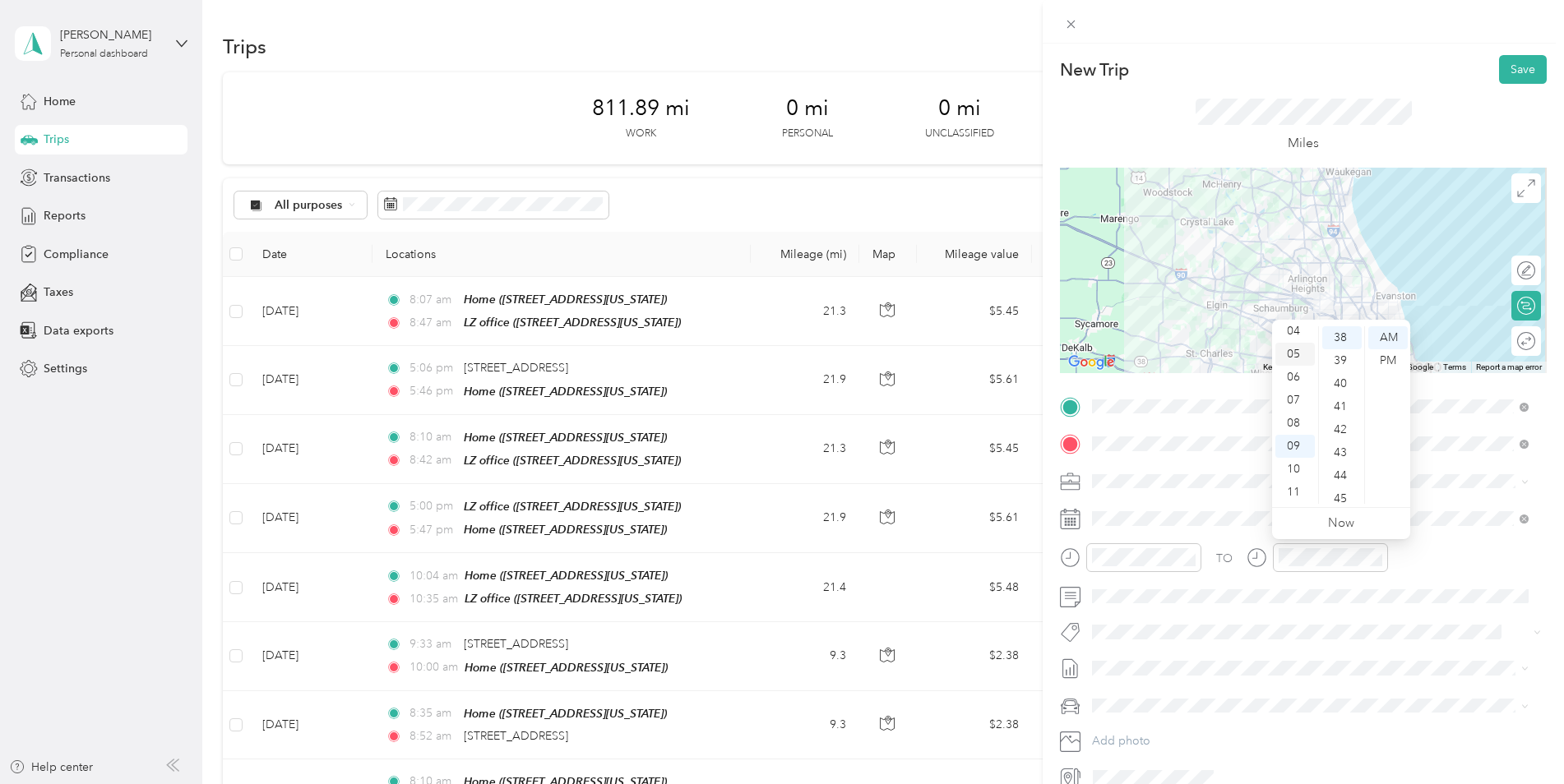click on "05" at bounding box center (1295, 354) 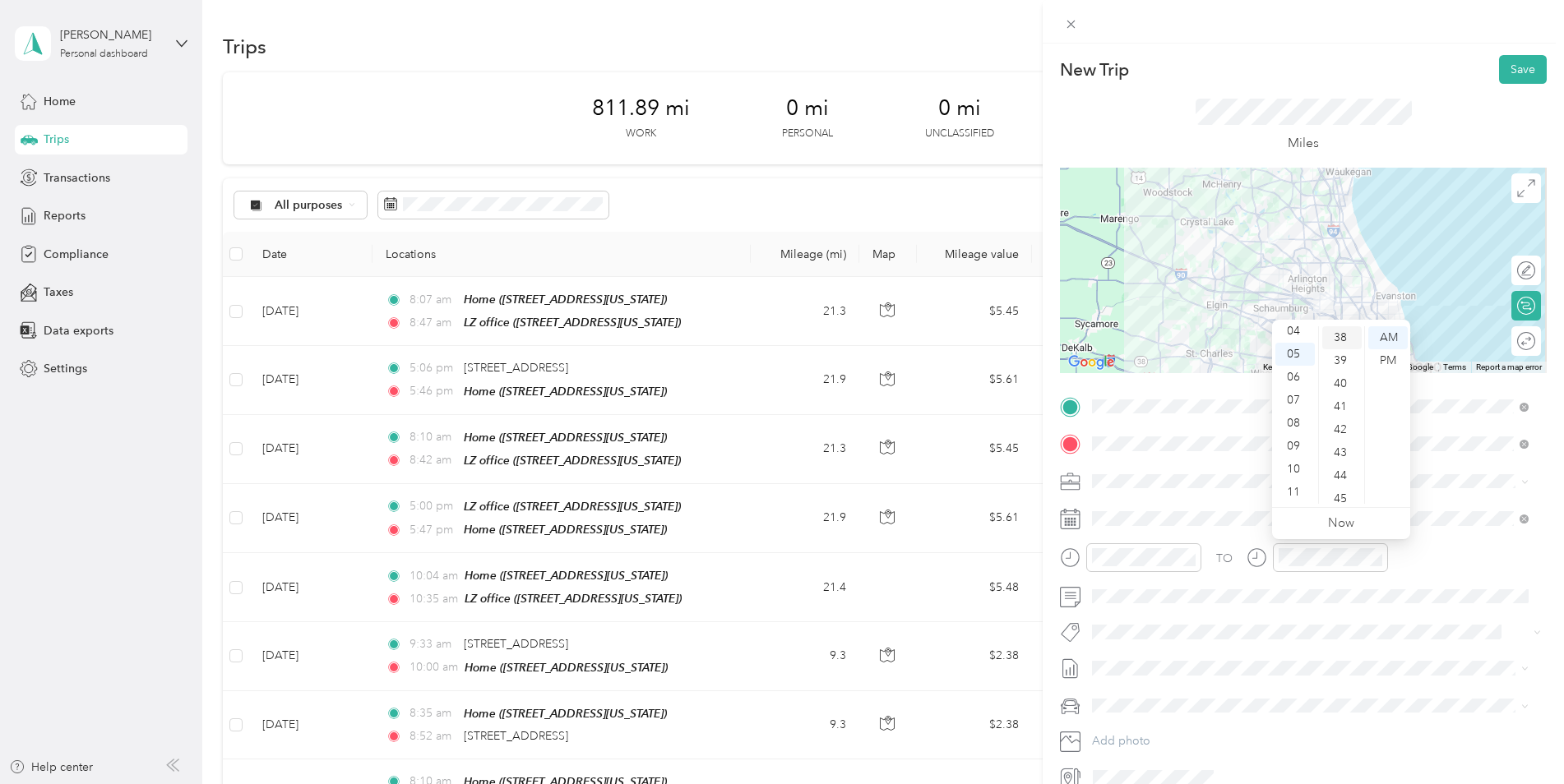 scroll, scrollTop: 710, scrollLeft: 0, axis: vertical 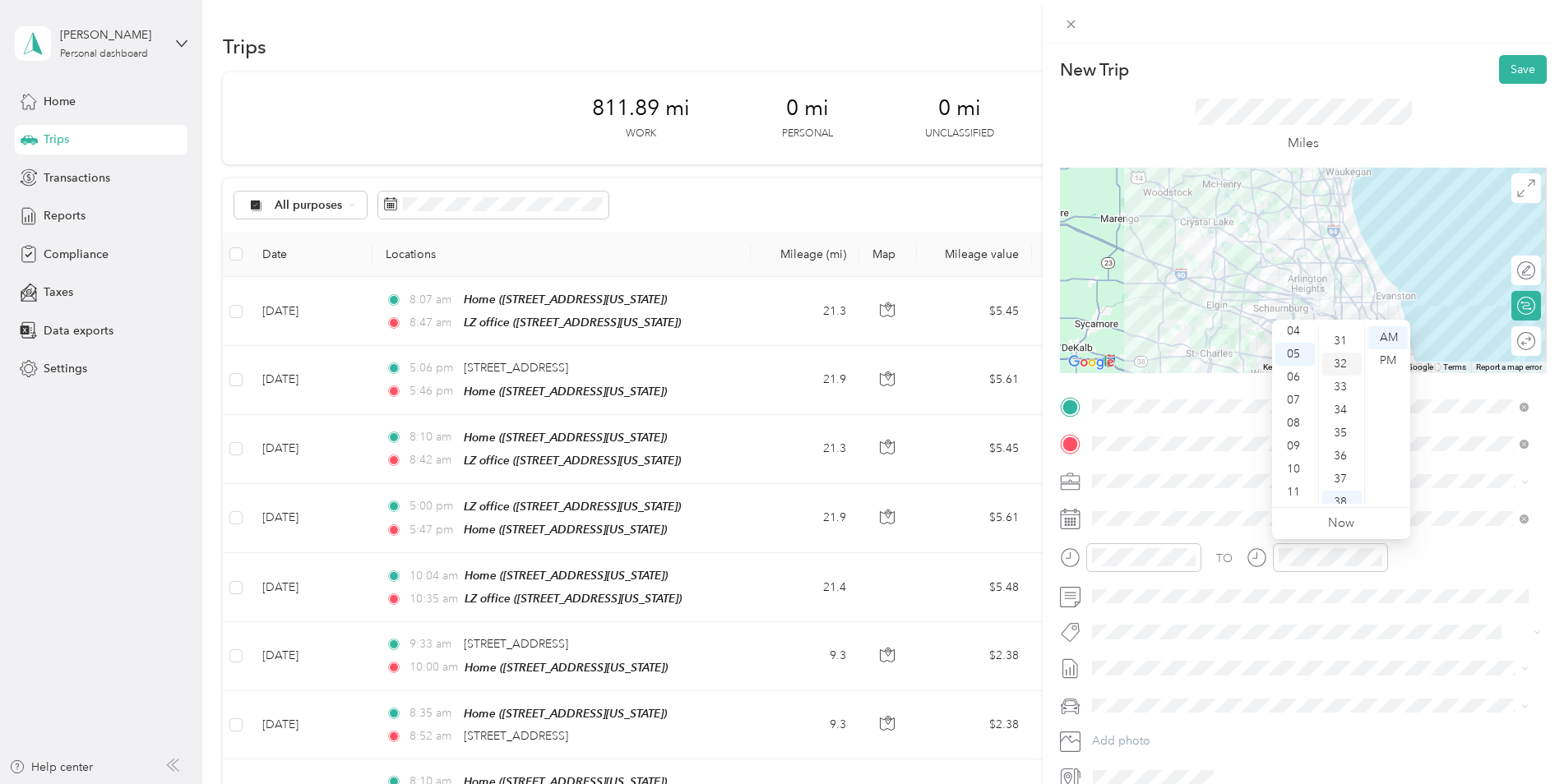 click on "32" at bounding box center (1342, 364) 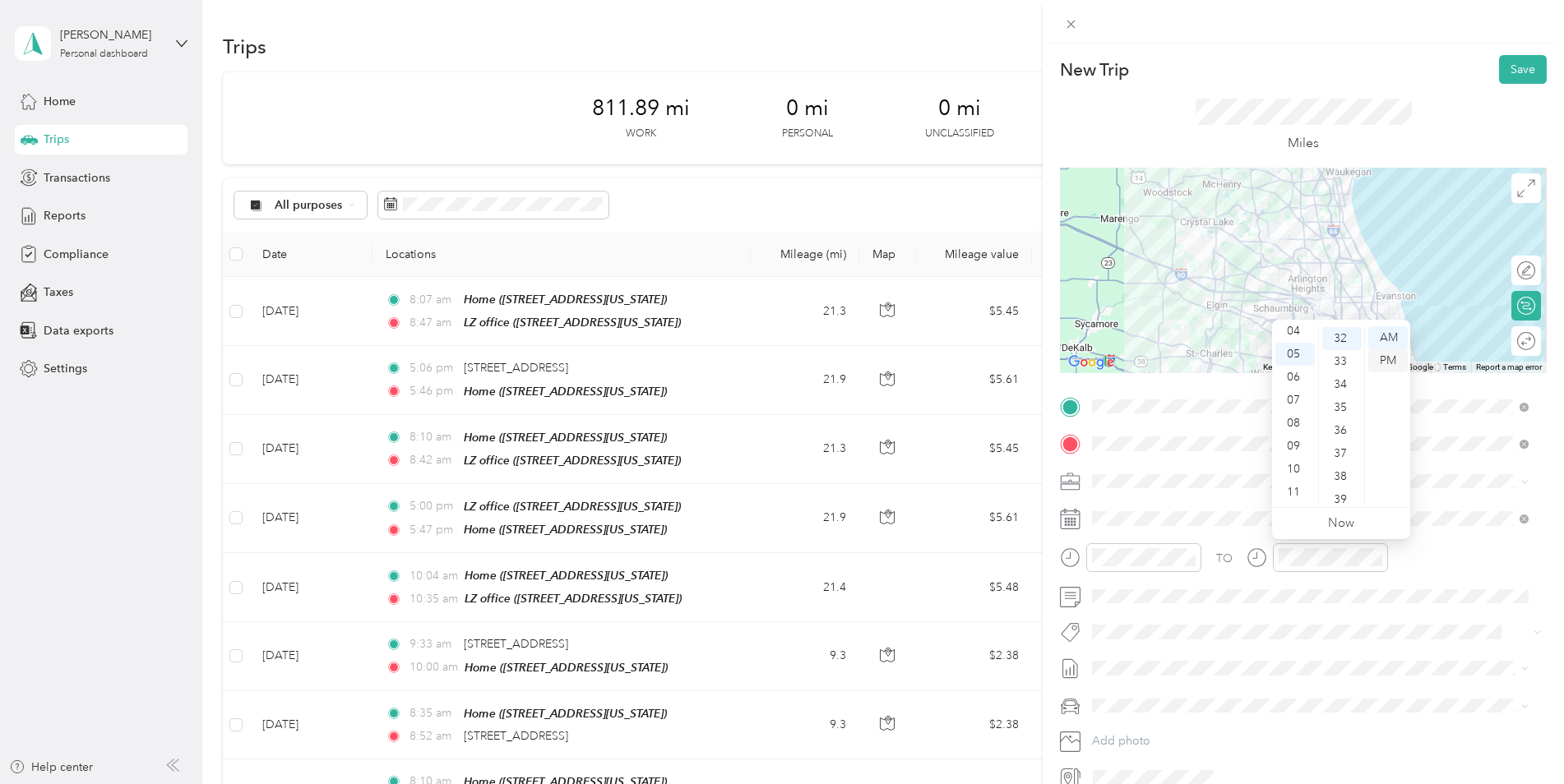 scroll, scrollTop: 736, scrollLeft: 0, axis: vertical 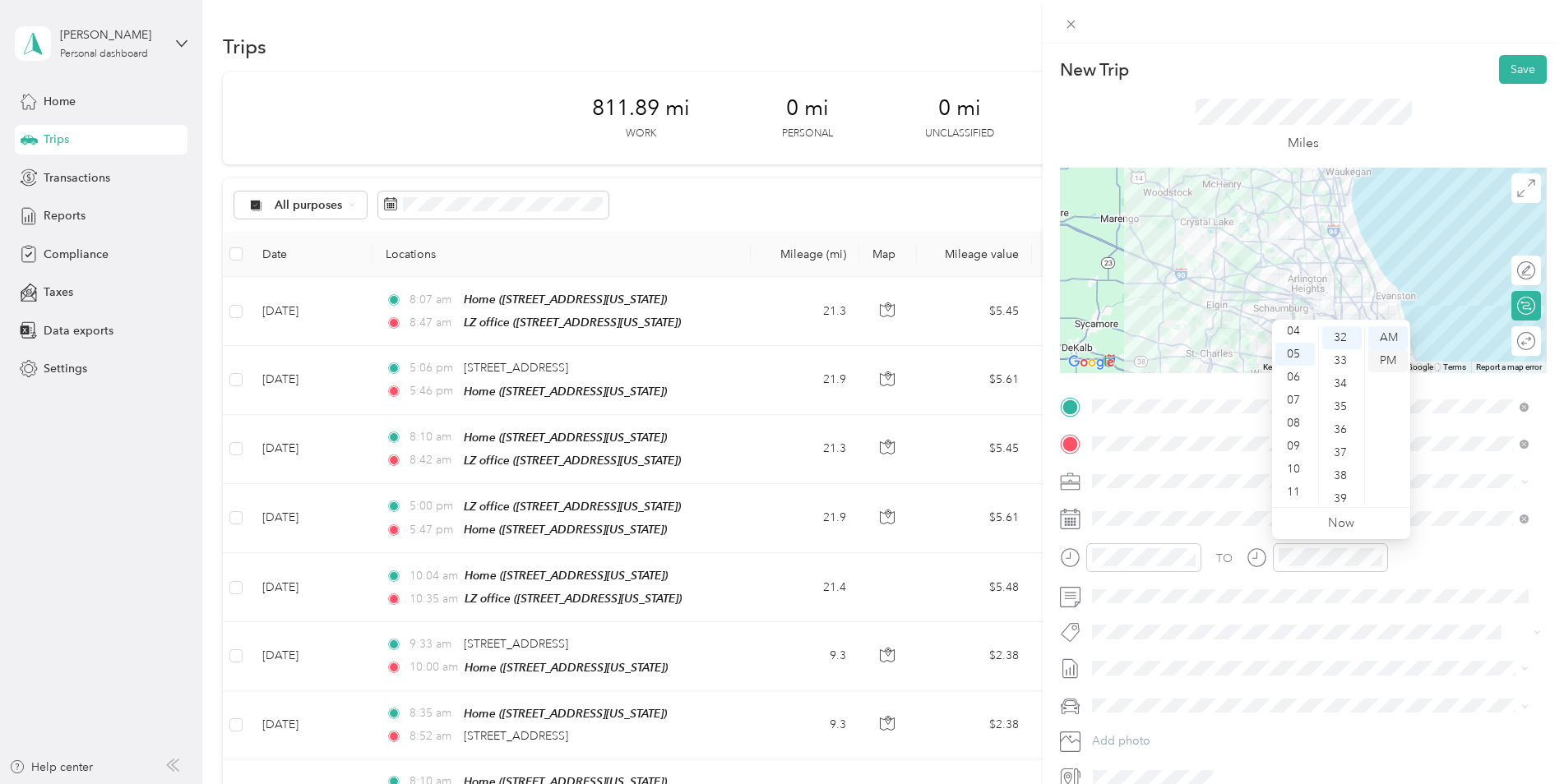 click on "PM" at bounding box center (1388, 361) 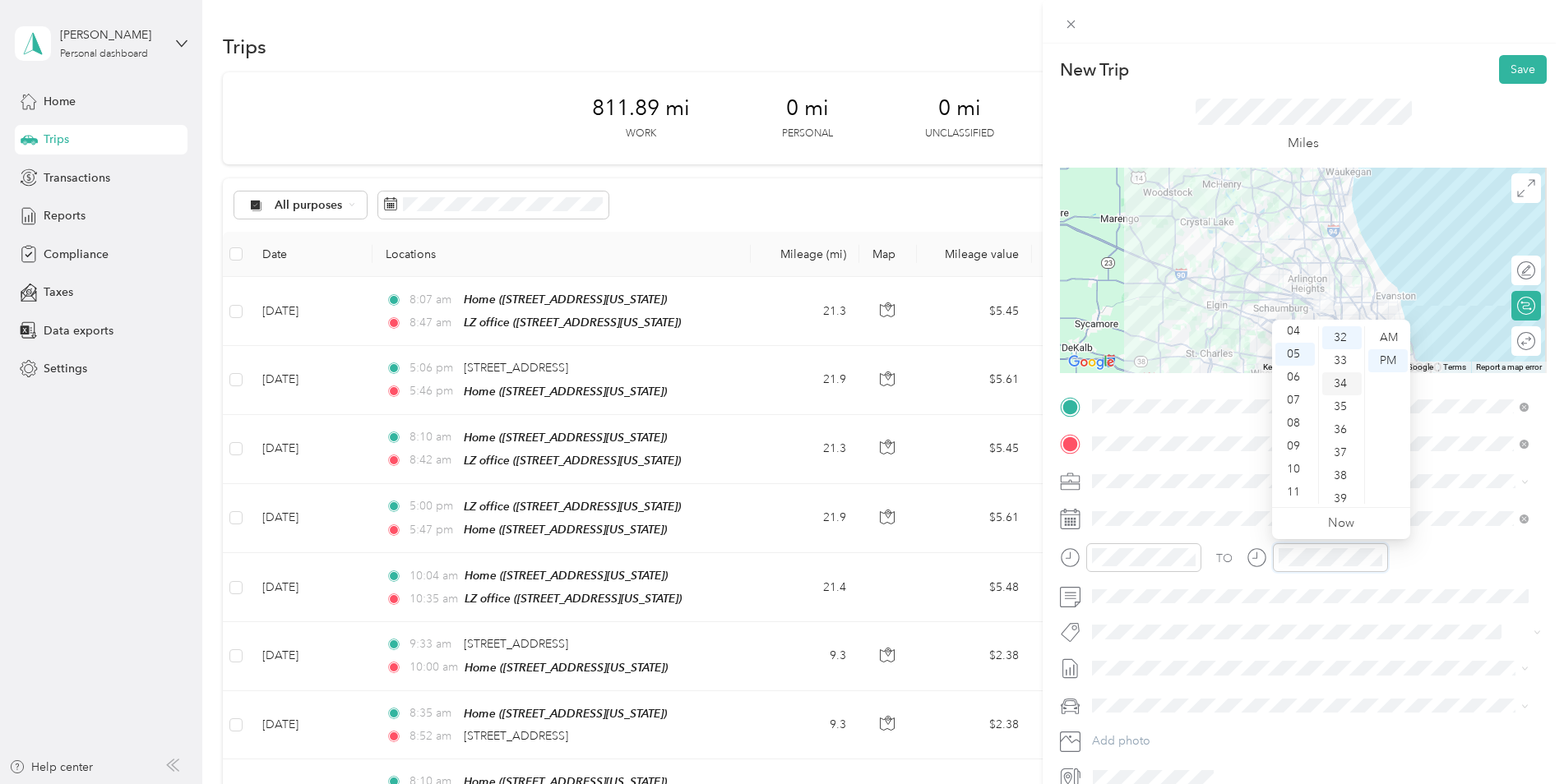 scroll, scrollTop: 654, scrollLeft: 0, axis: vertical 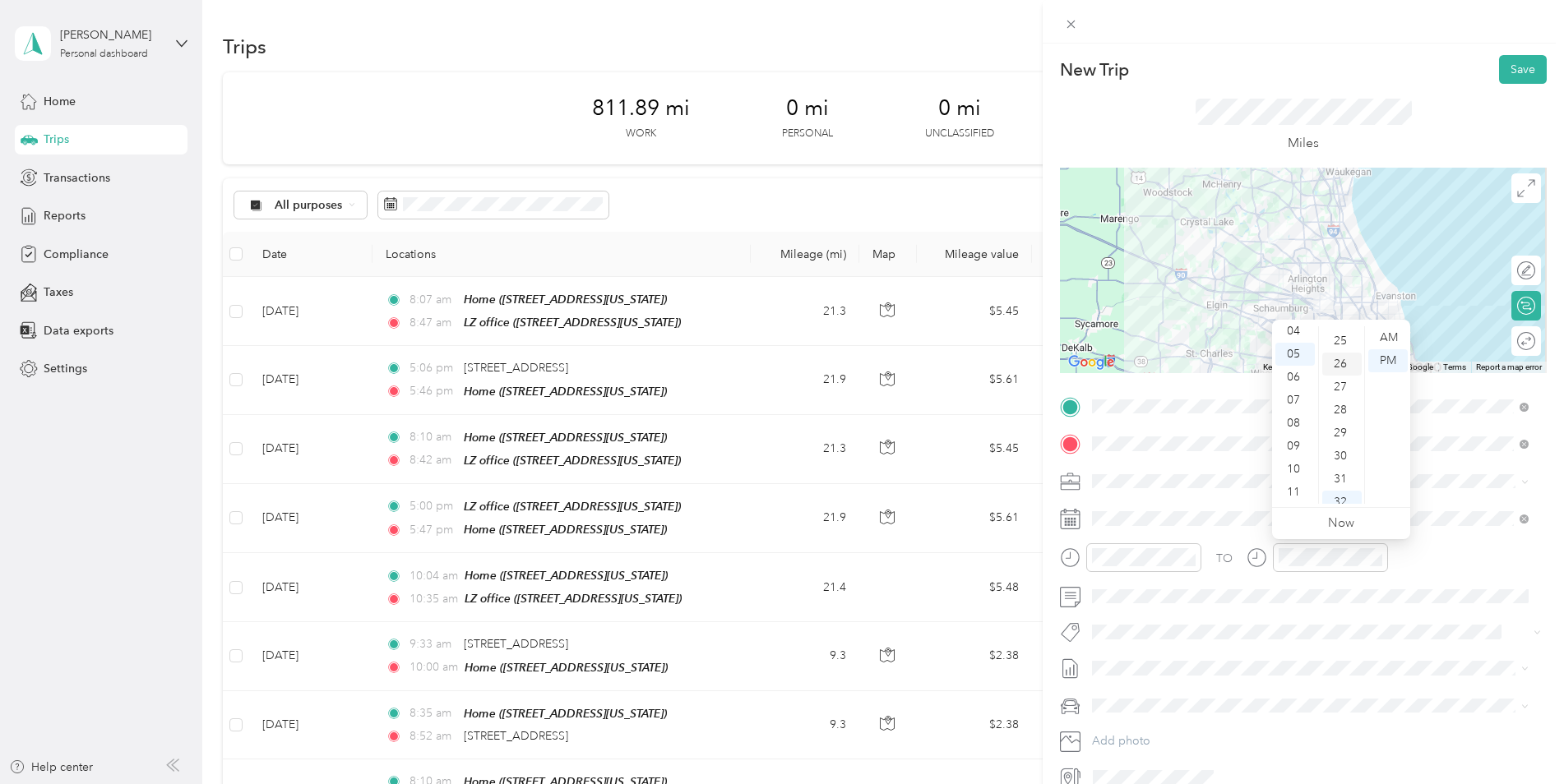 click on "26" at bounding box center [1342, 364] 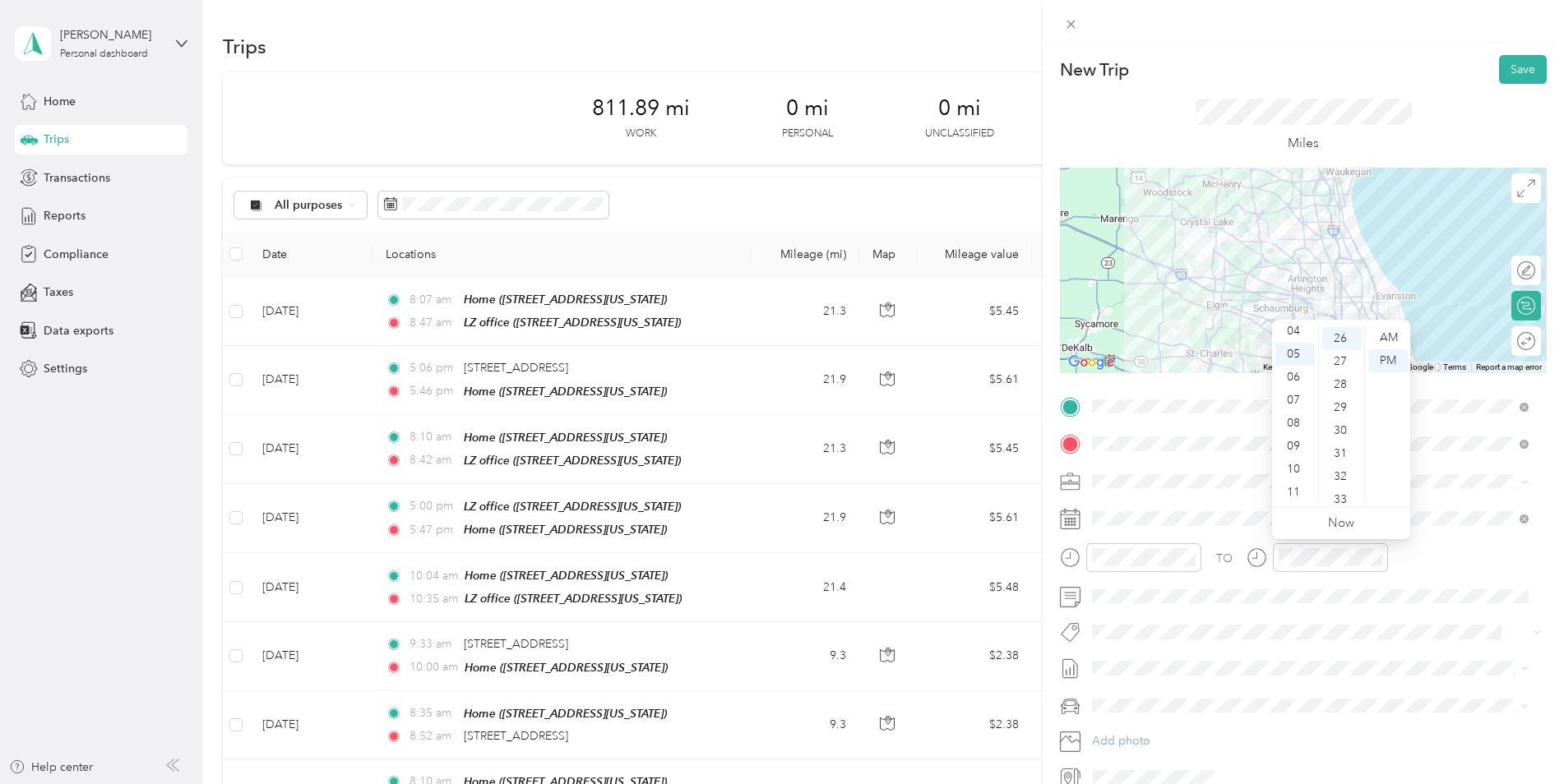 scroll, scrollTop: 598, scrollLeft: 0, axis: vertical 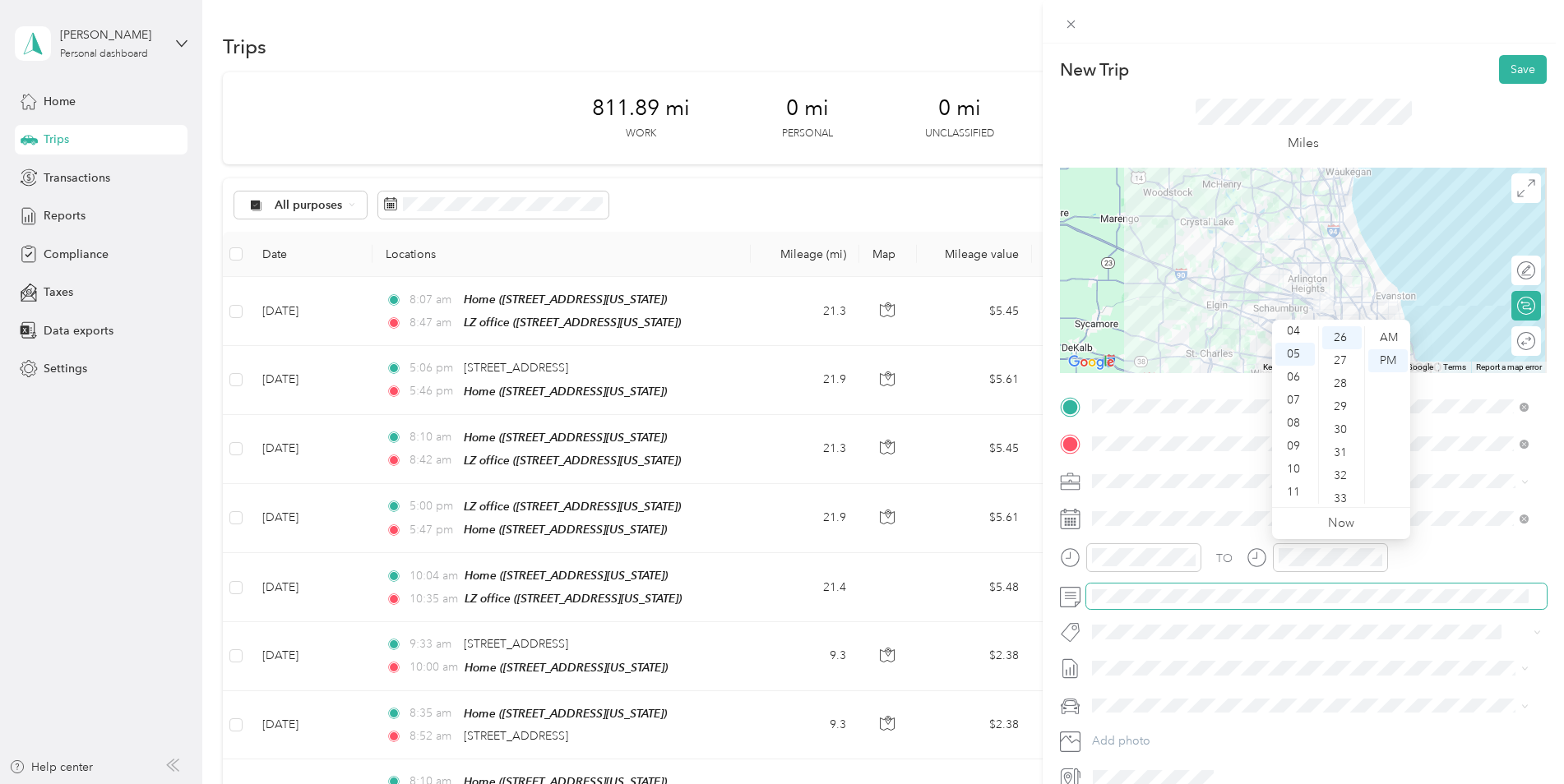 click at bounding box center [1316, 597] 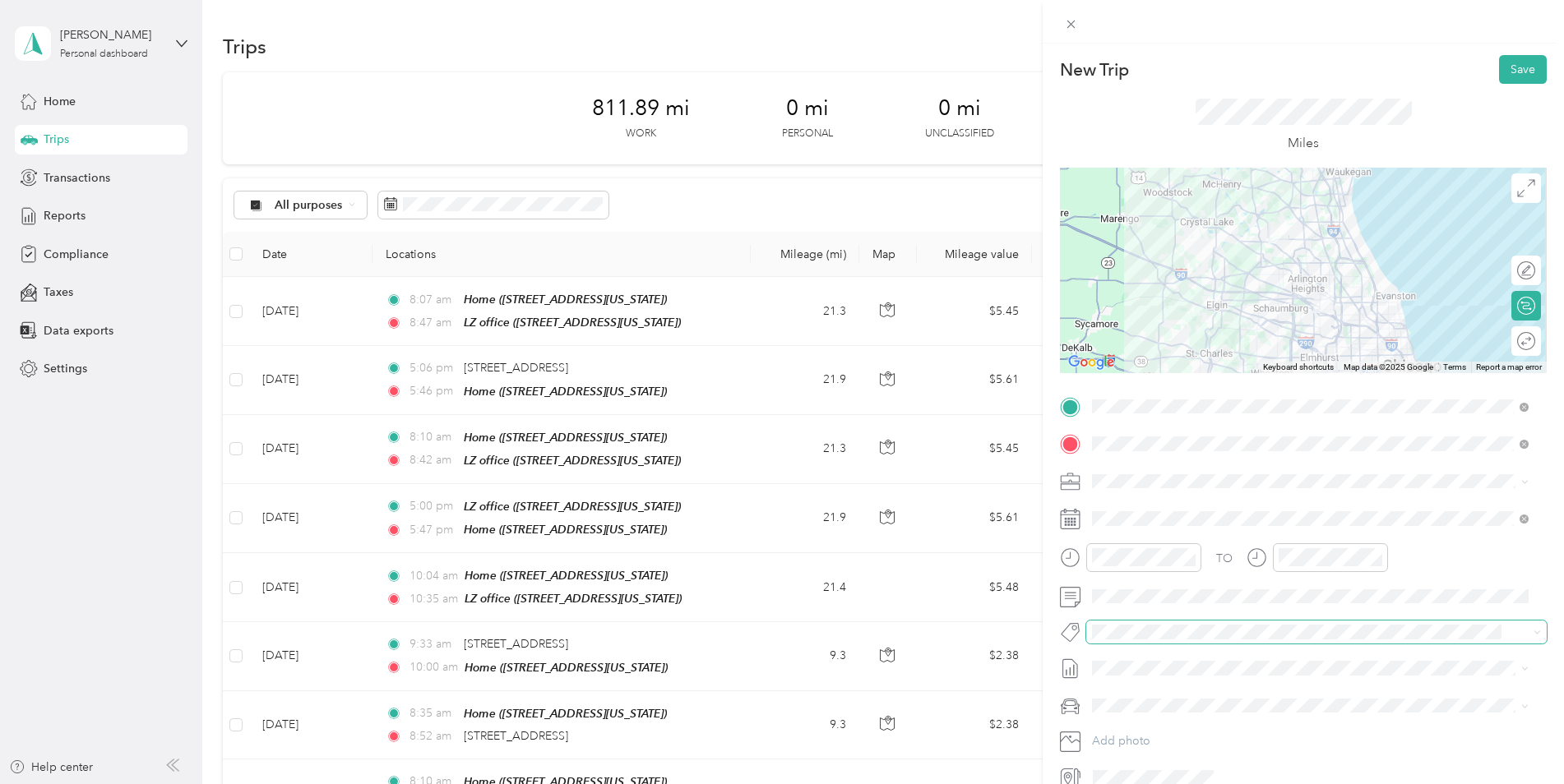 scroll, scrollTop: 79, scrollLeft: 0, axis: vertical 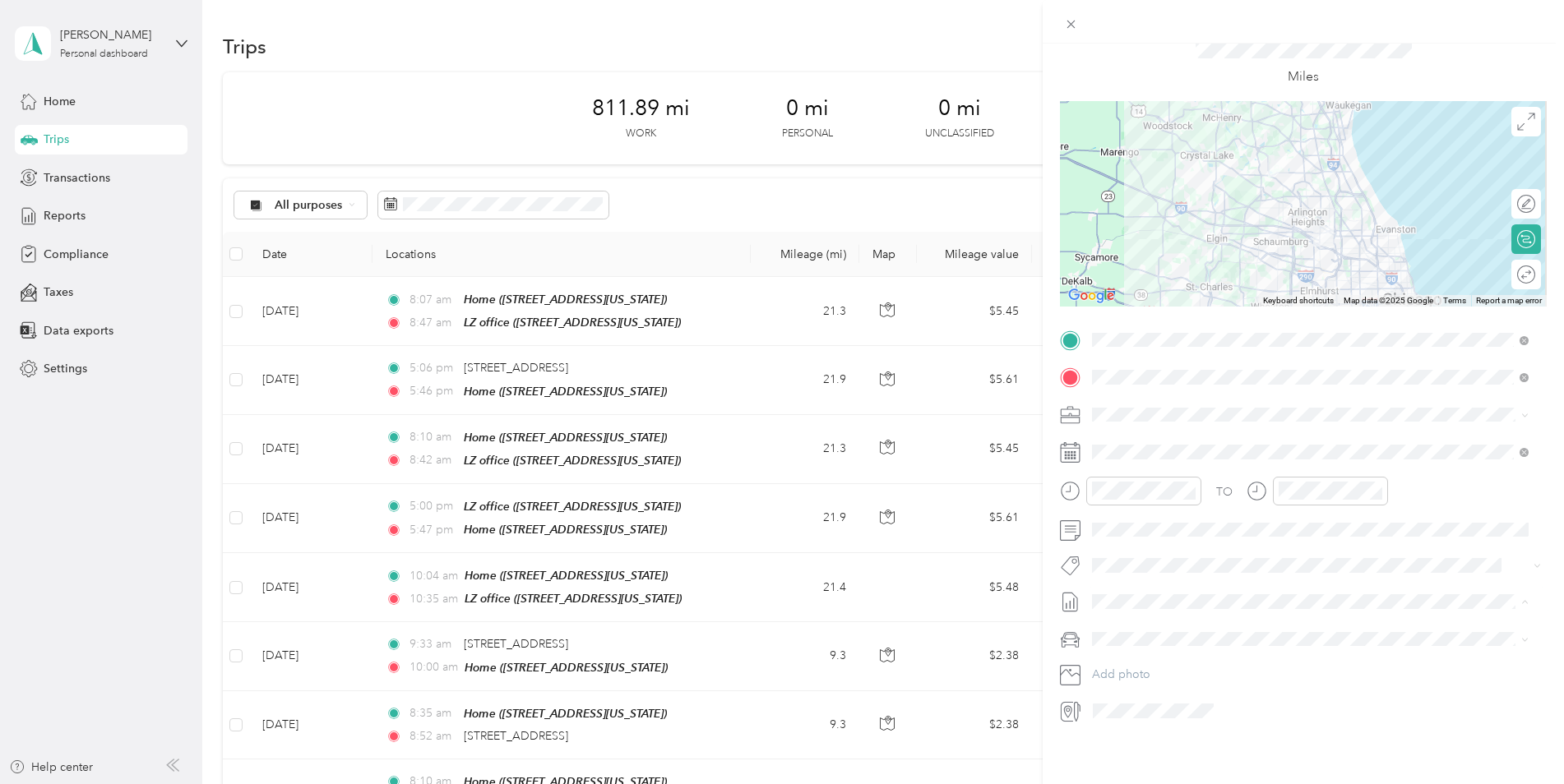 click on "[DATE] - [DATE] Draft" at bounding box center [1310, 643] 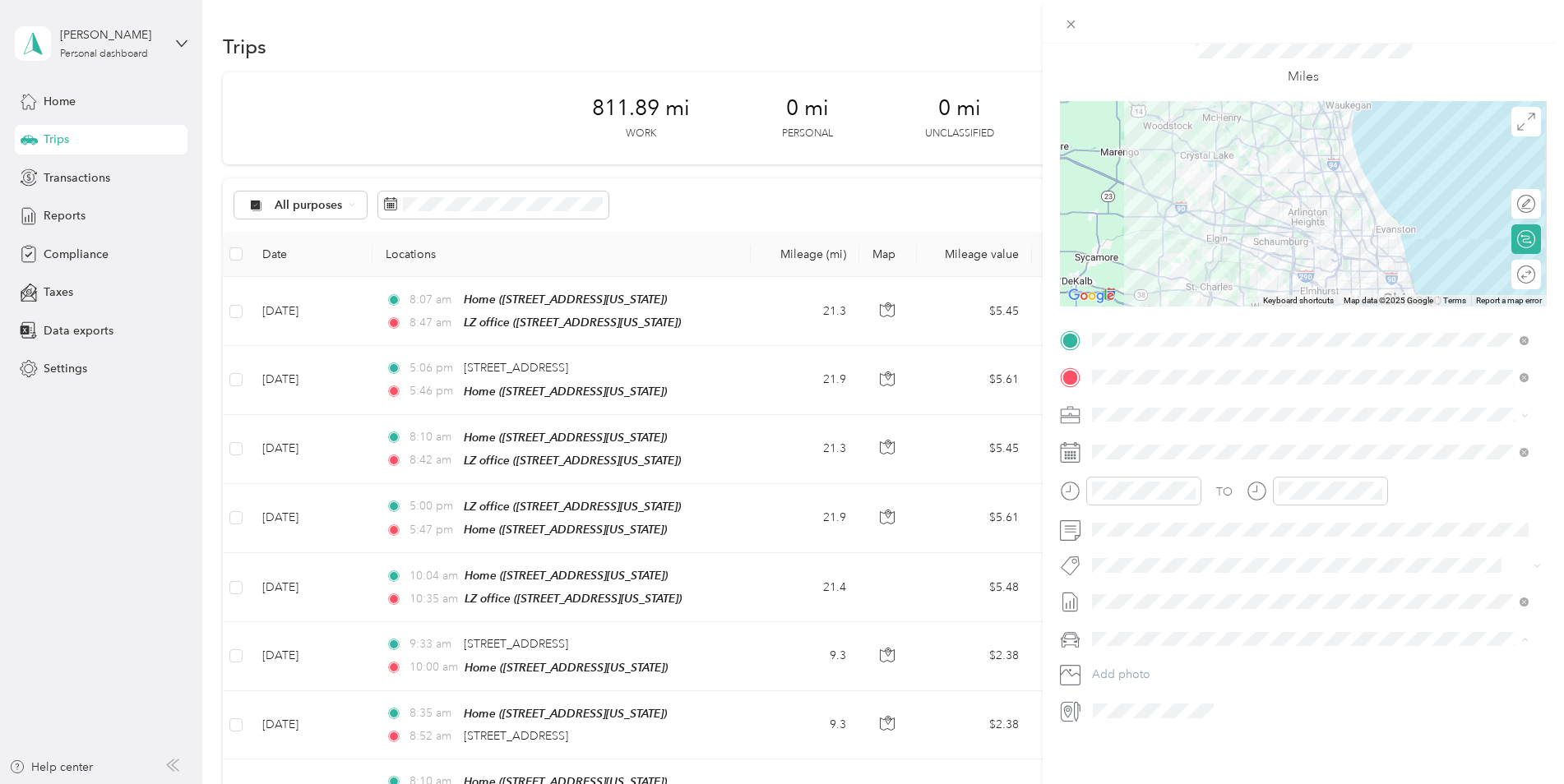 click on "Jeep Grand Cherokee" at bounding box center [1156, 655] 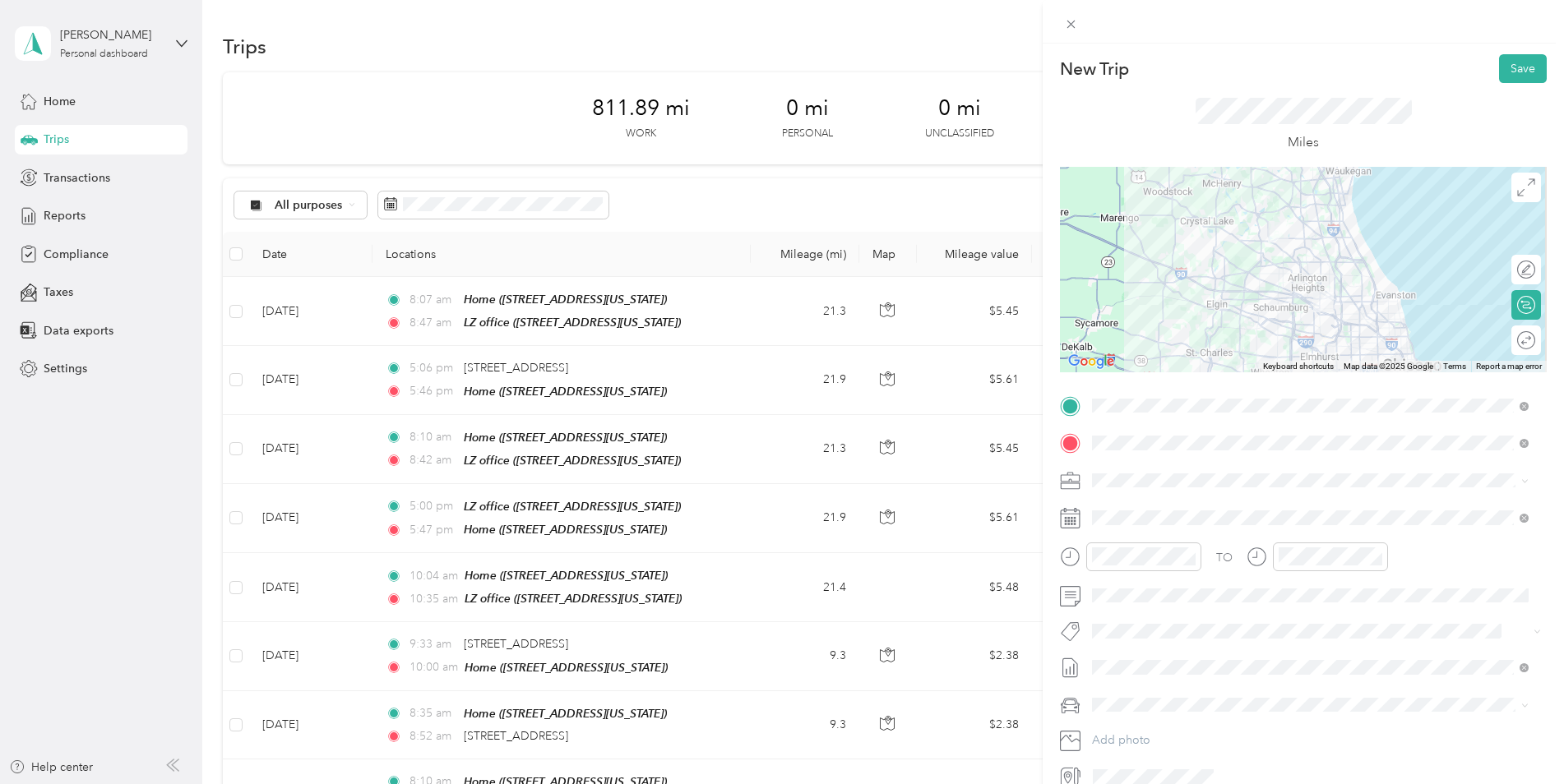 scroll, scrollTop: 0, scrollLeft: 0, axis: both 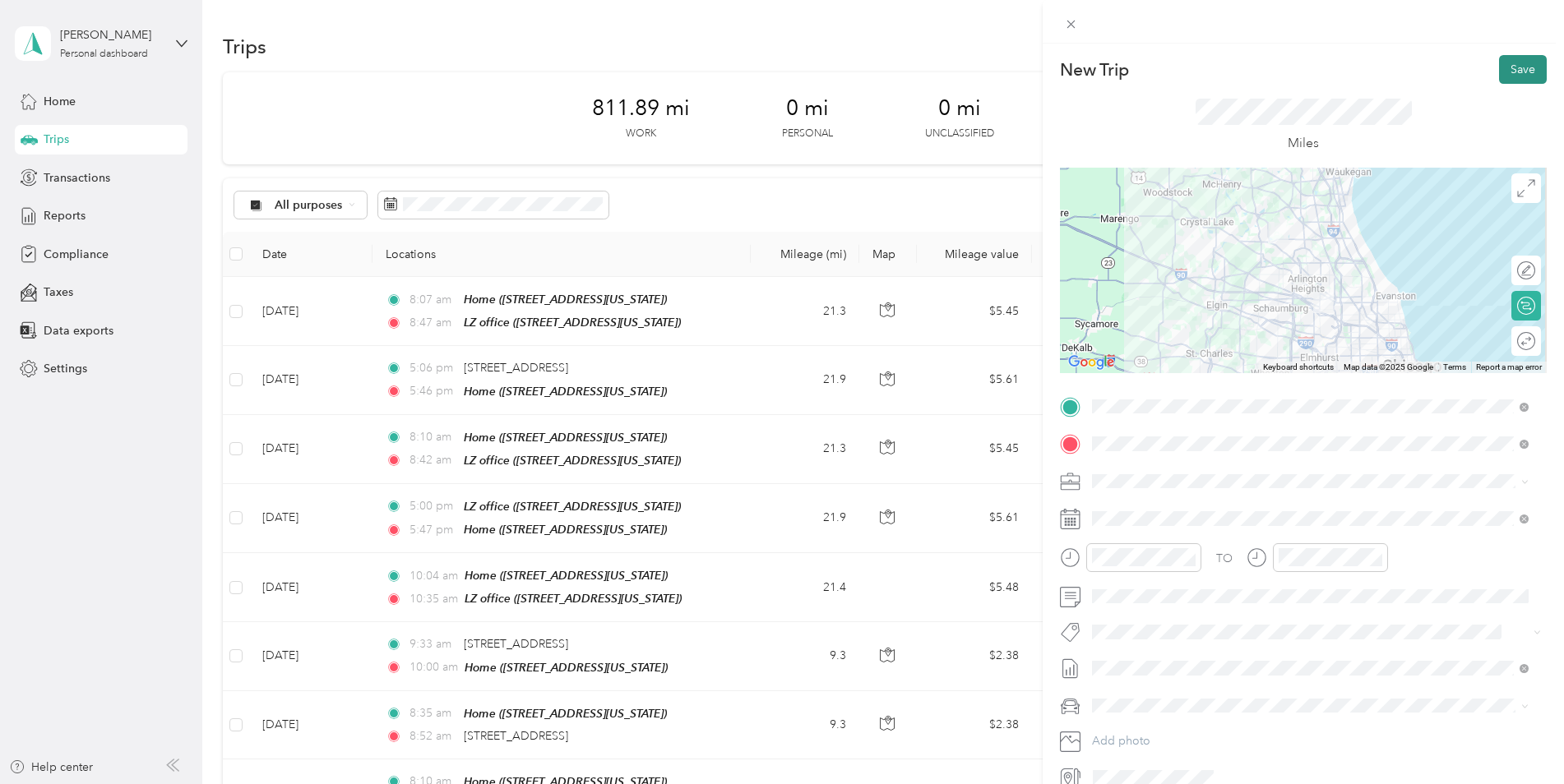 click on "Save" at bounding box center [1523, 69] 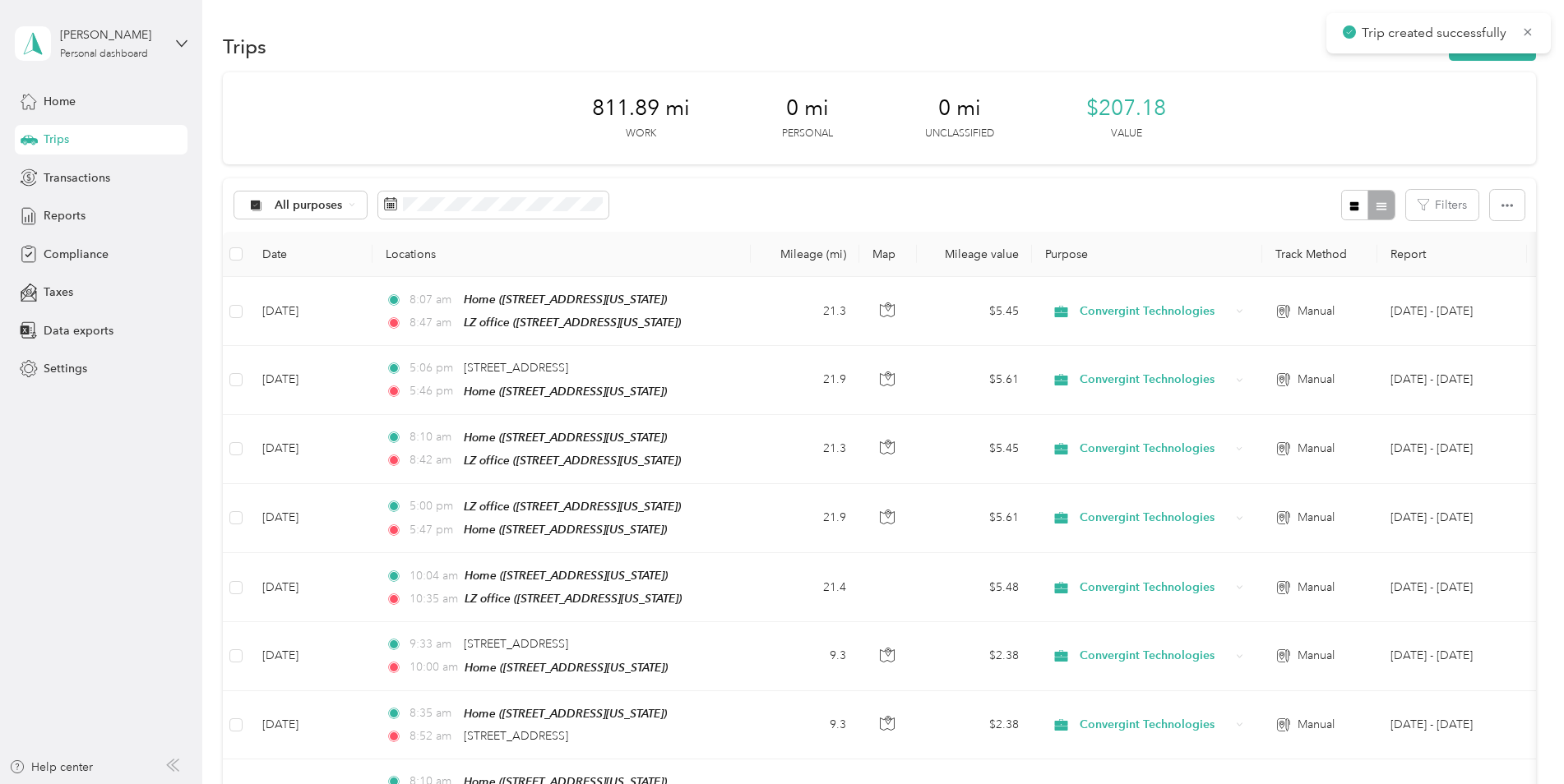 click on "New Trip Save This trip cannot be edited because it is either under review, approved, or paid. Contact your Team Manager to edit it. Miles ← Move left → Move right ↑ Move up ↓ Move down + Zoom in - Zoom out Home Jump left by 75% End Jump right by 75% Page Up Jump up by 75% Page Down Jump down by 75% Keyboard shortcuts Map Data Map data ©2025 Google Map data ©2025 Google 10 km  Click to toggle between metric and imperial units Terms Report a map error Edit route Calculate route Round trip TO Add photo" at bounding box center (1468, 392) 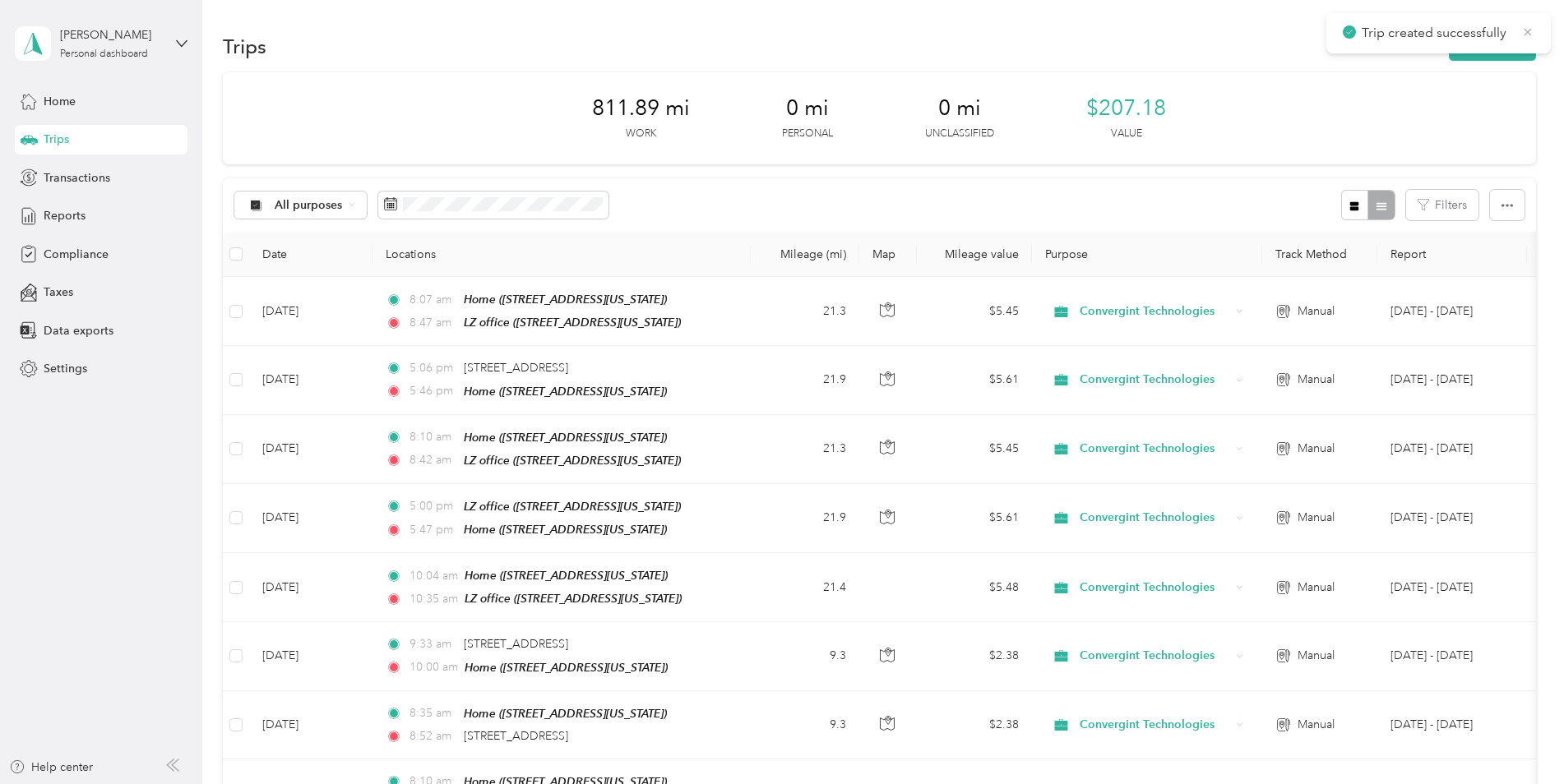 click 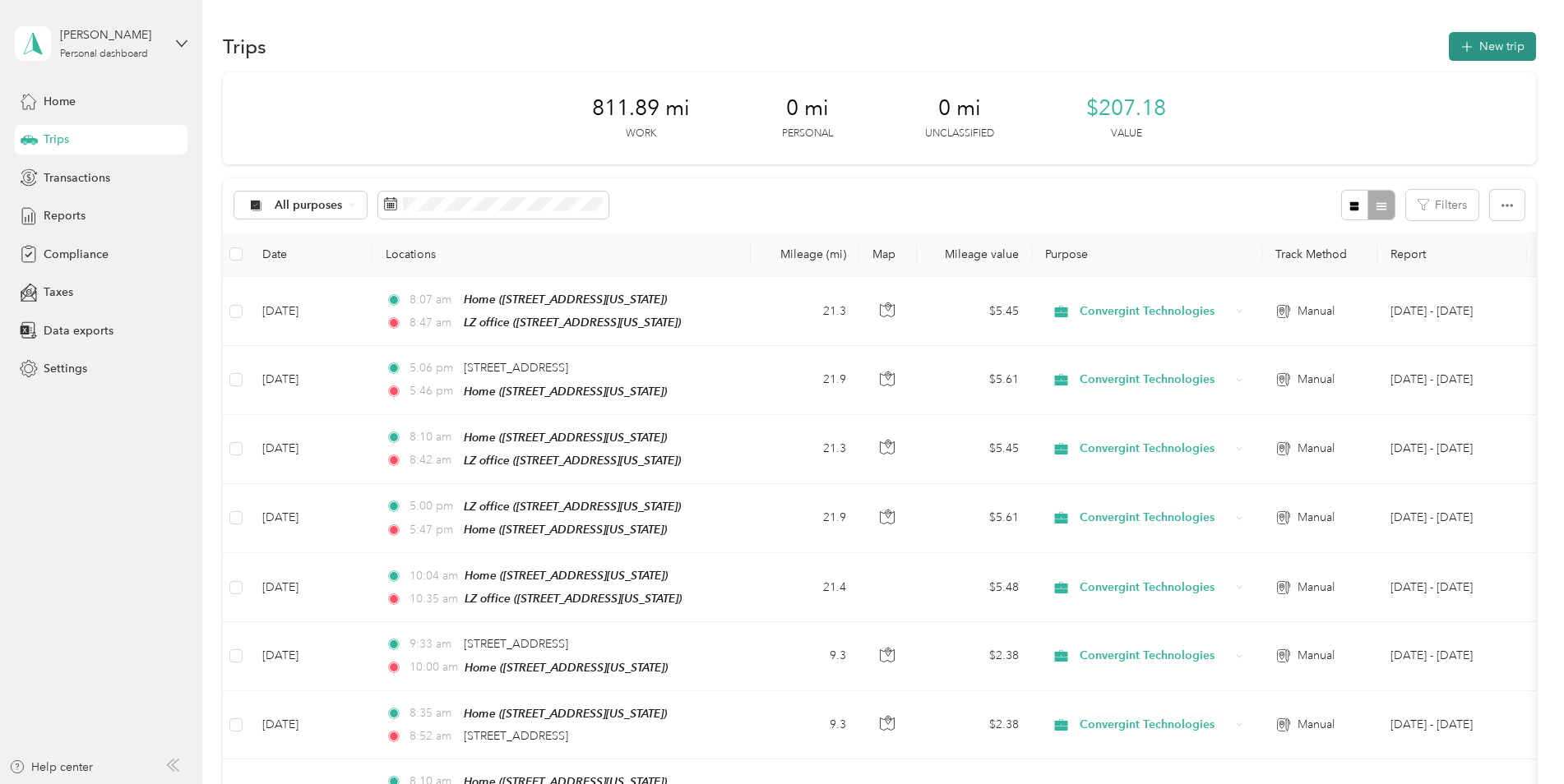 click on "New trip" at bounding box center (1492, 46) 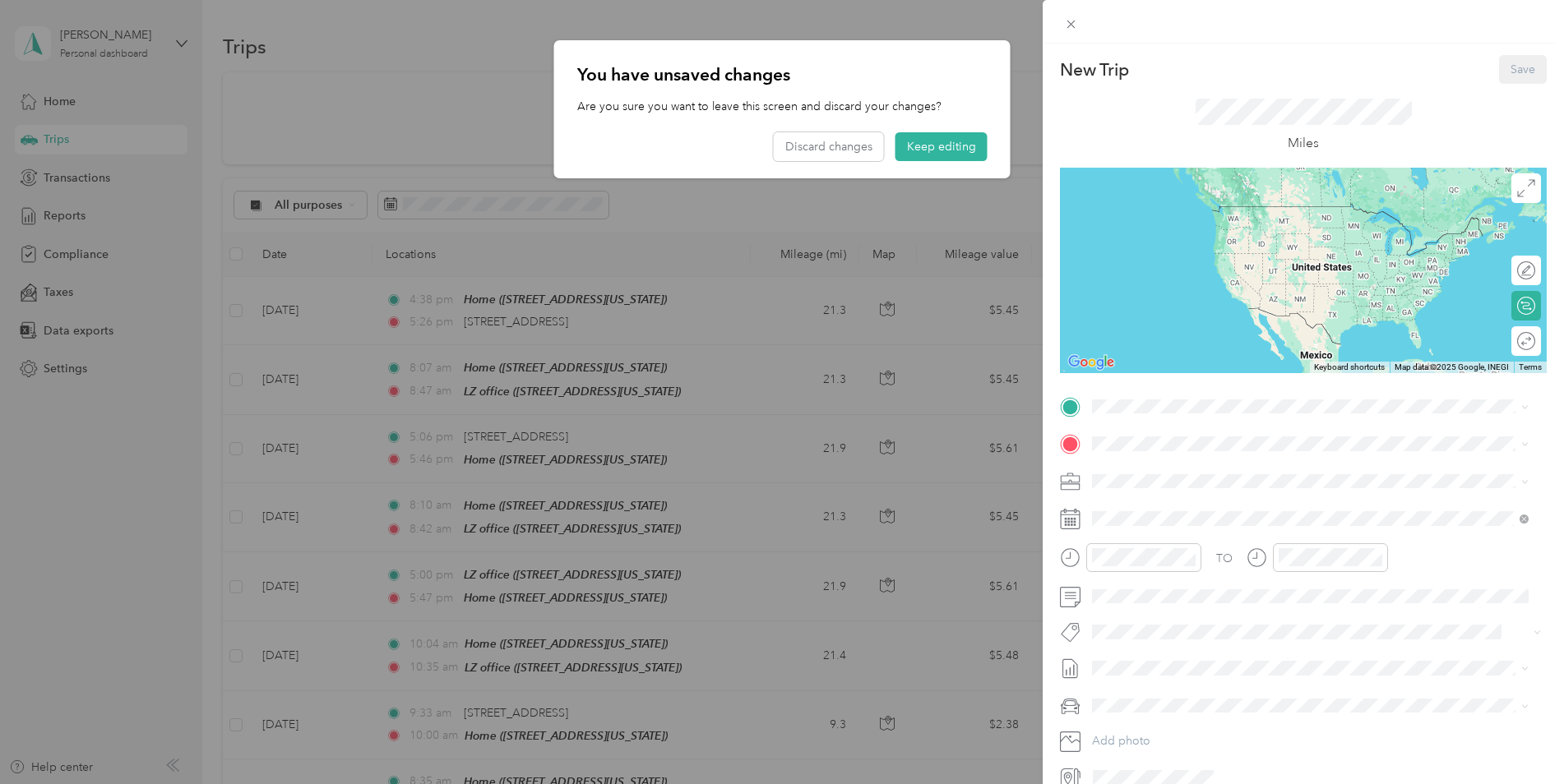 click on "New Trip Save This trip cannot be edited because it is either under review, approved, or paid. Contact your Team Manager to edit it. Miles ← Move left → Move right ↑ Move up ↓ Move down + Zoom in - Zoom out Home Jump left by 75% End Jump right by 75% Page Up Jump up by 75% Page Down Jump down by 75% Keyboard shortcuts Map Data Map data ©2025 Google, INEGI Map data ©2025 Google, INEGI 1000 km  Click to toggle between metric and imperial units Terms Report a map error Edit route Calculate route Round trip TO Add photo" at bounding box center (782, 392) 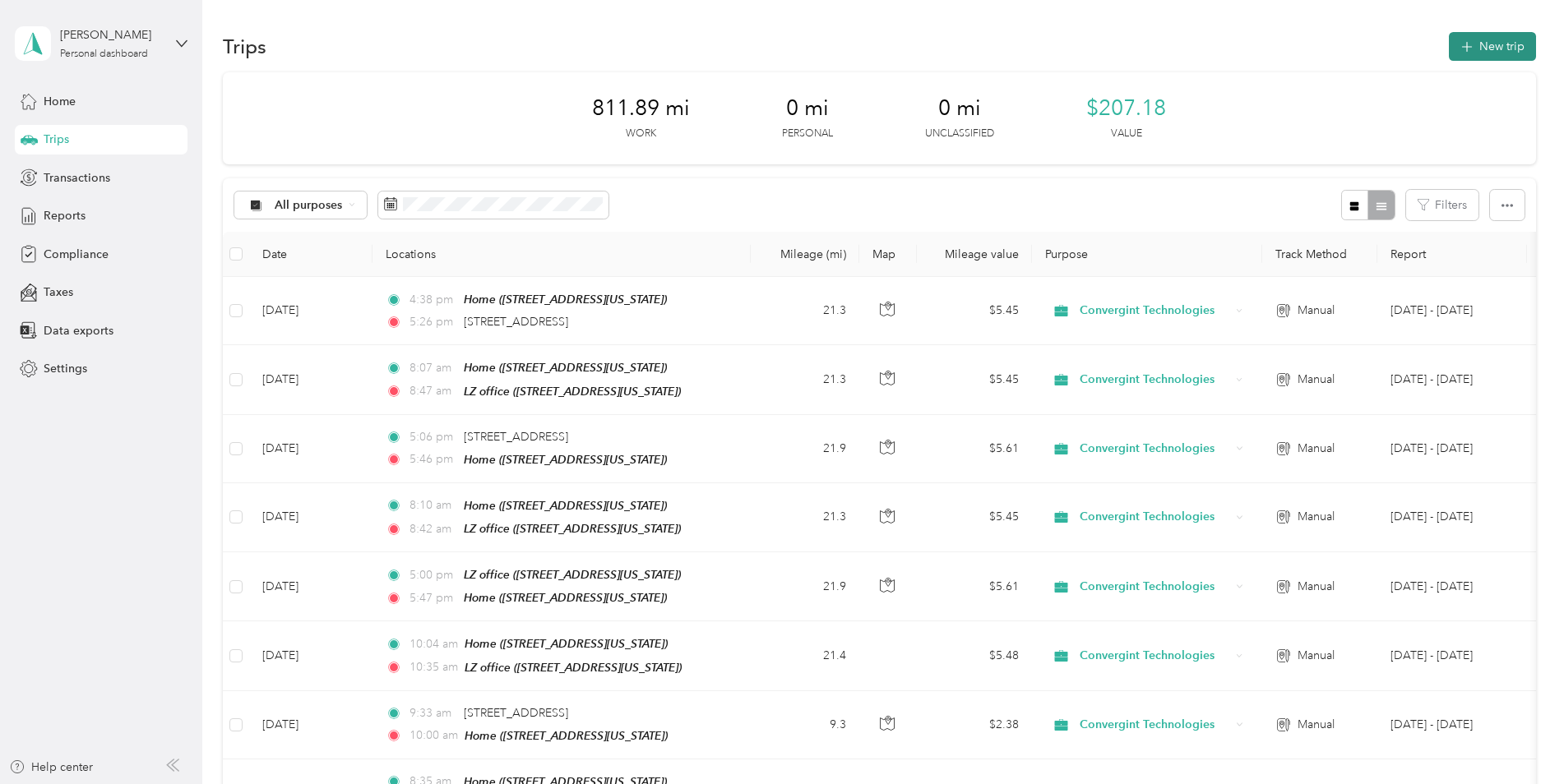 click on "New trip" at bounding box center (1492, 46) 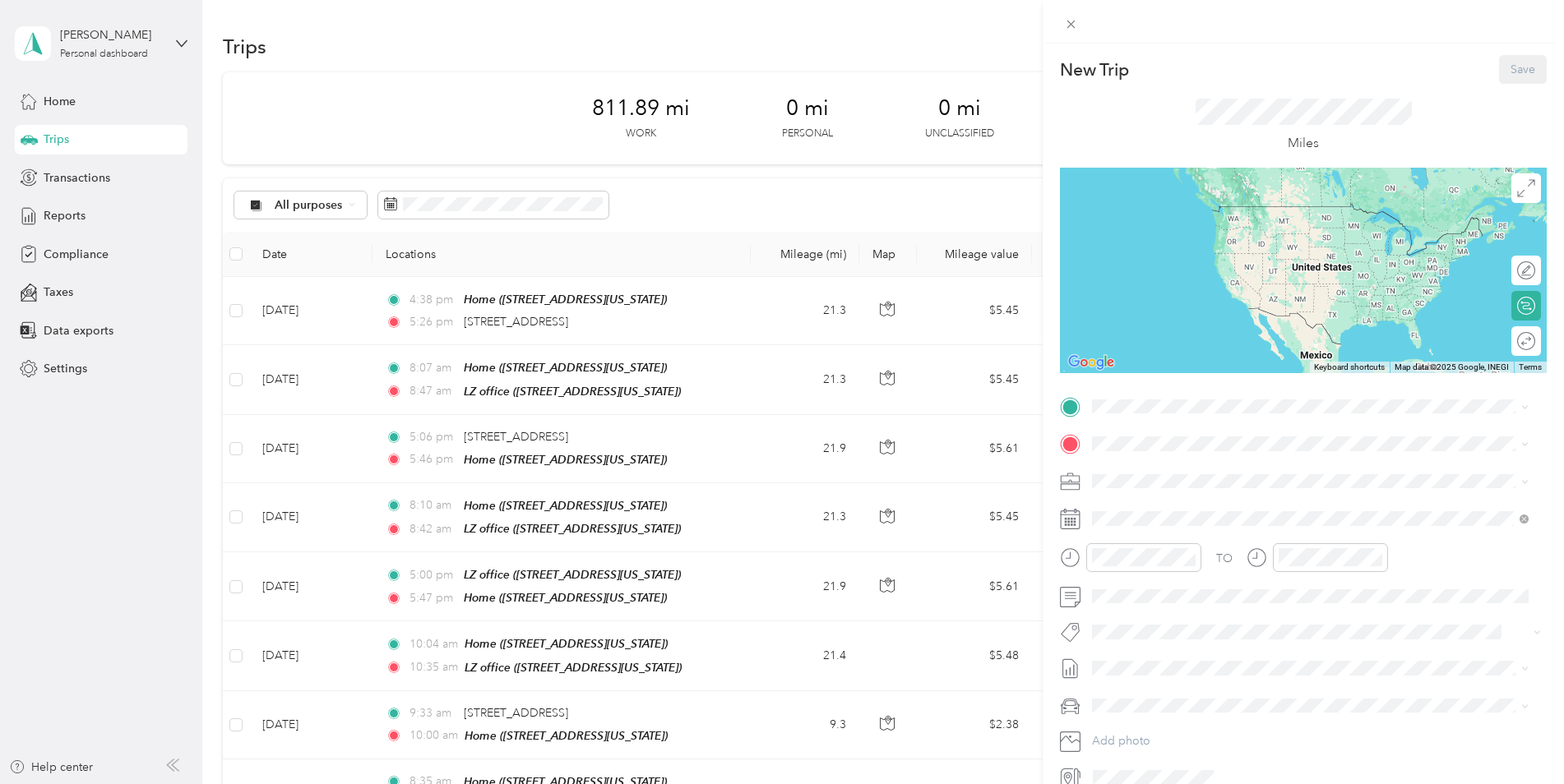 click on "[STREET_ADDRESS][US_STATE]" at bounding box center [1205, 542] 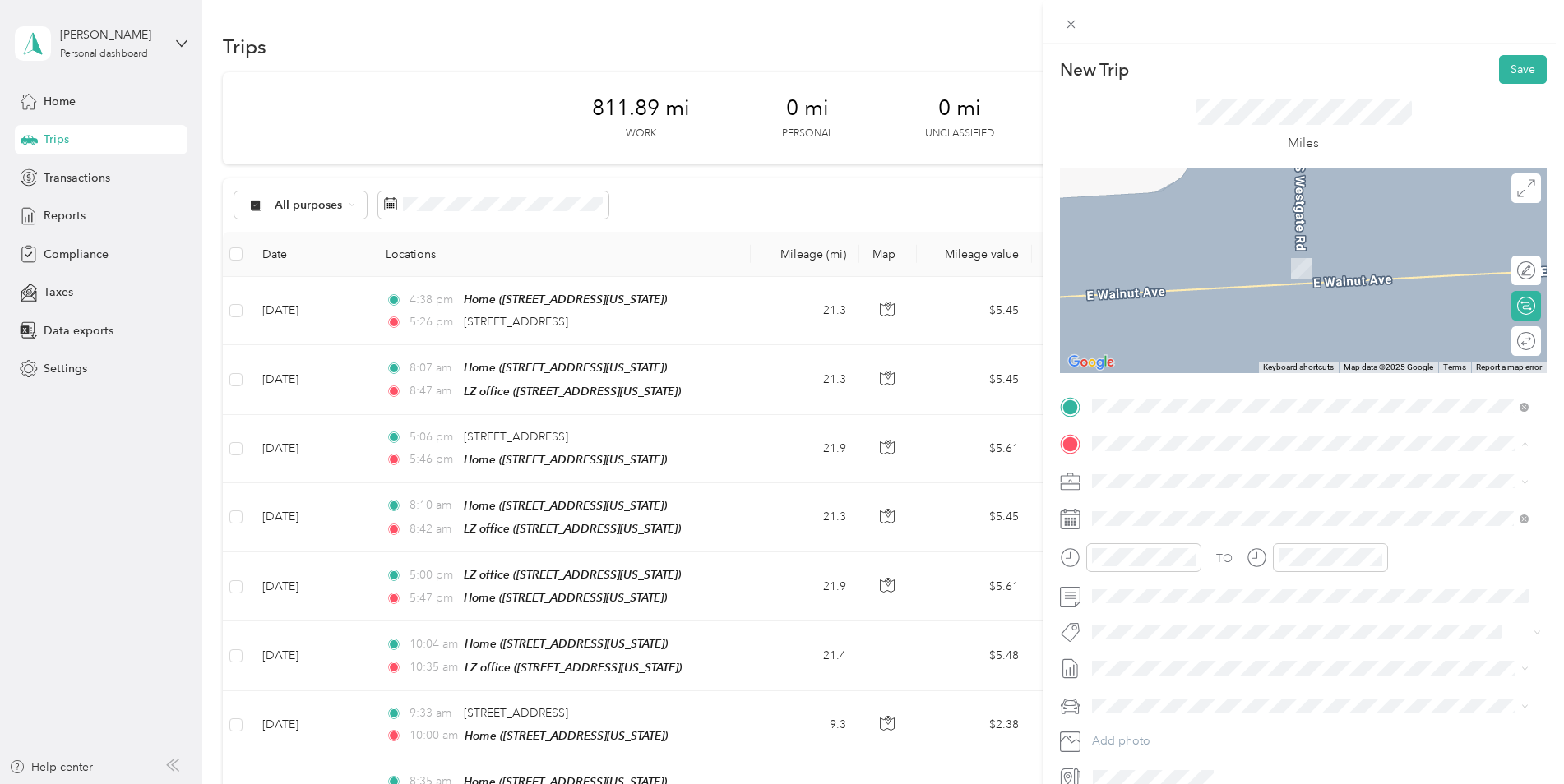 click 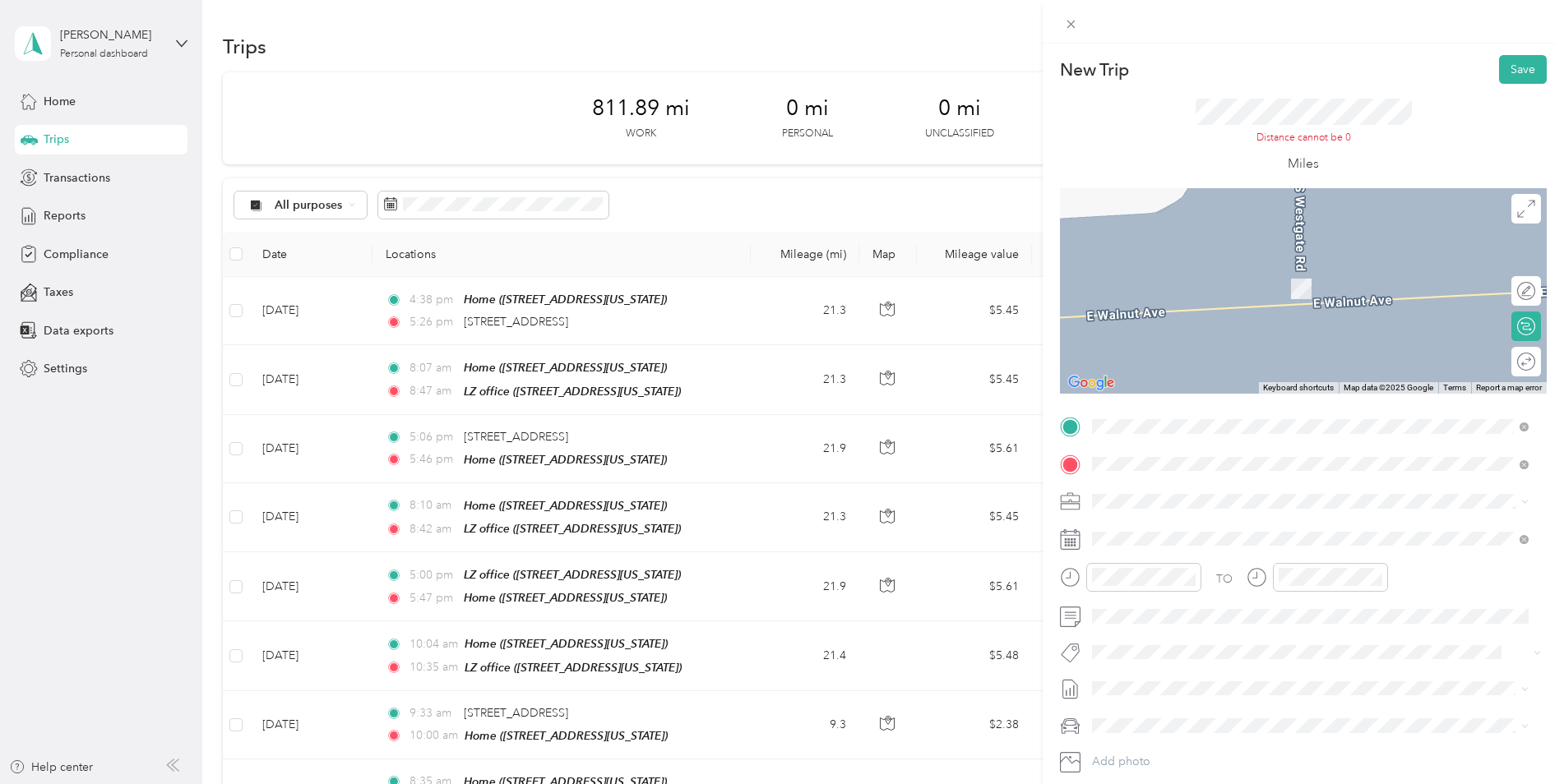 click on "LZ office" at bounding box center [1205, 529] 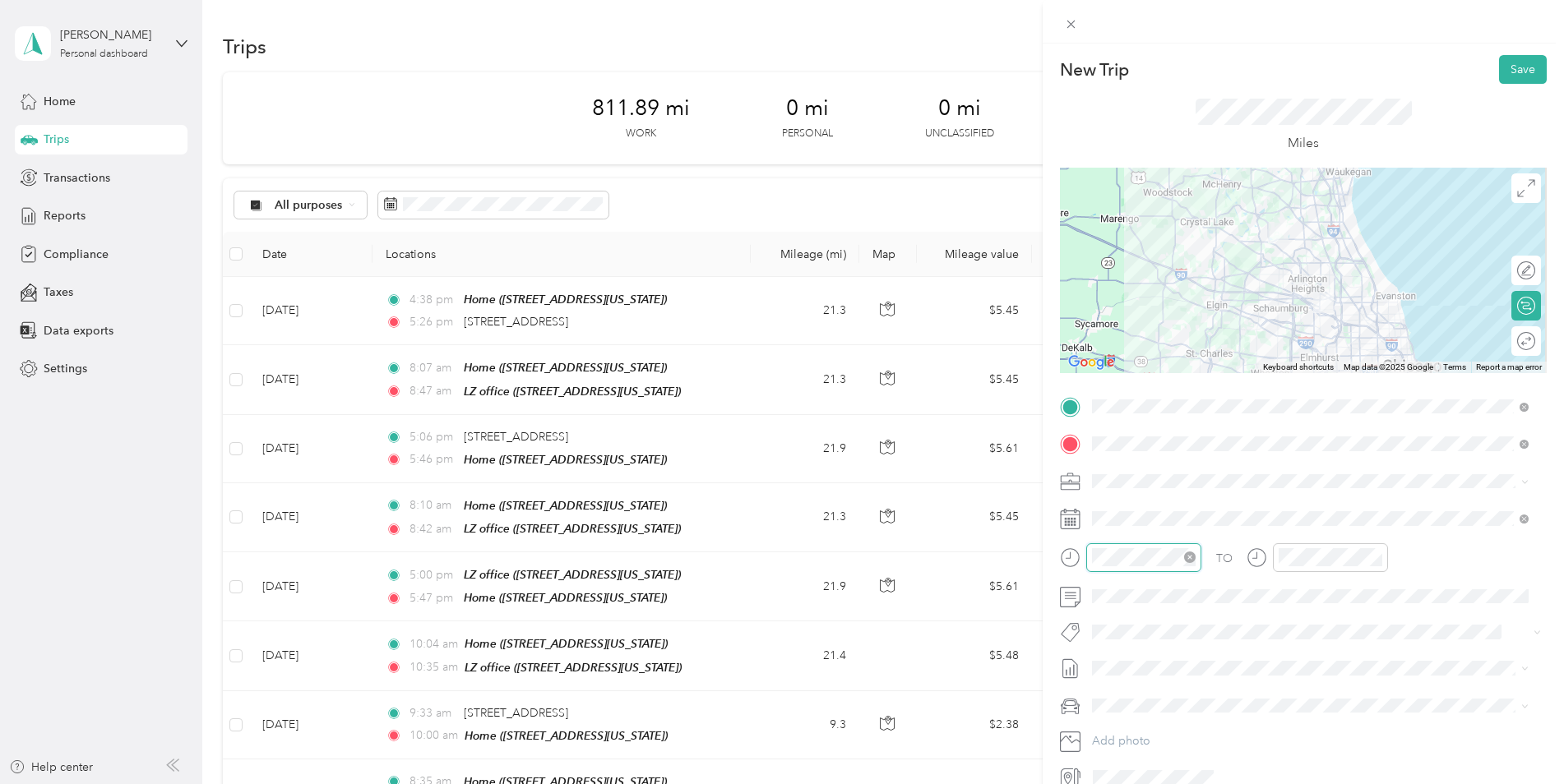 scroll, scrollTop: 99, scrollLeft: 0, axis: vertical 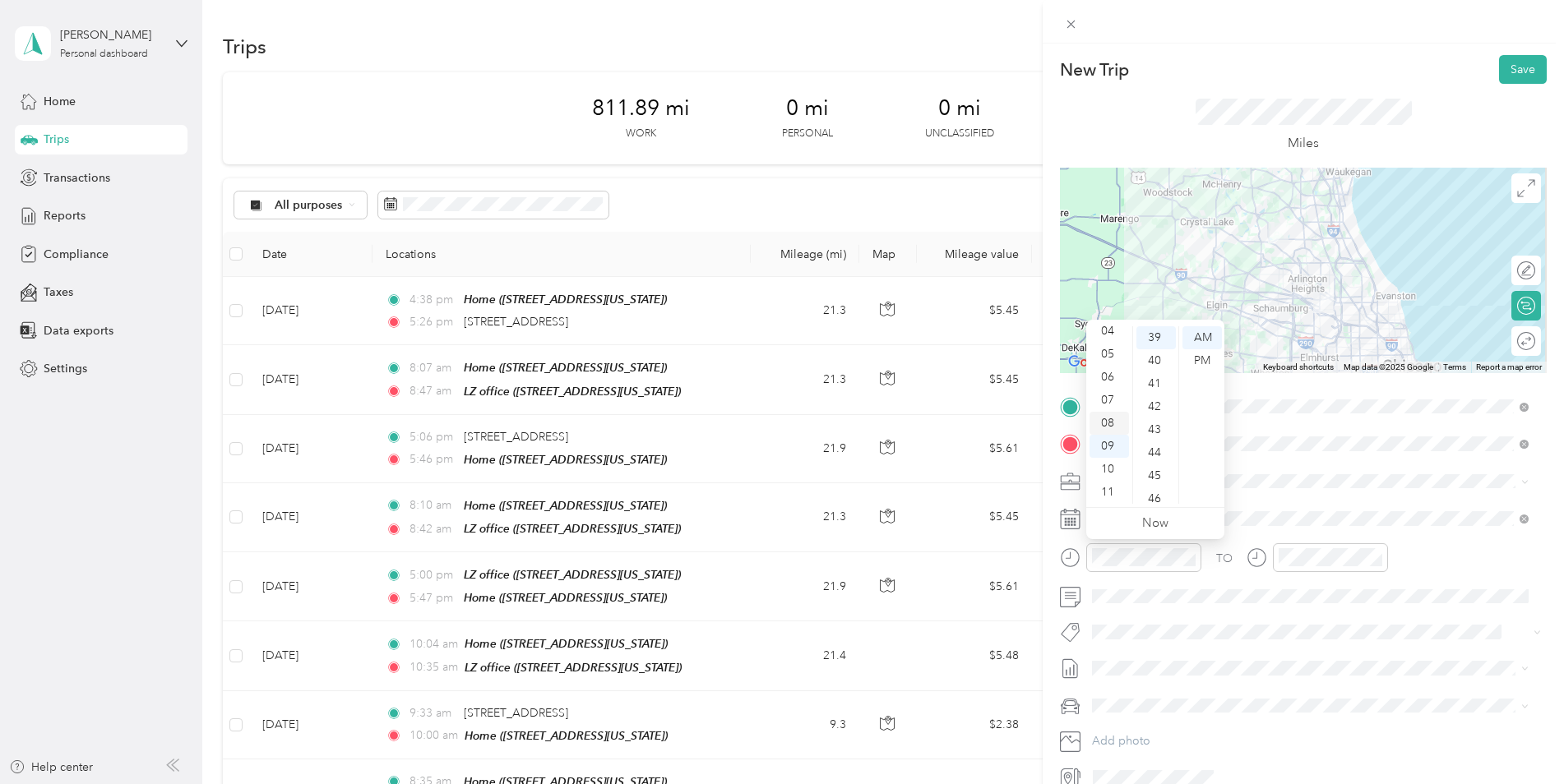 click on "08" at bounding box center (1109, 423) 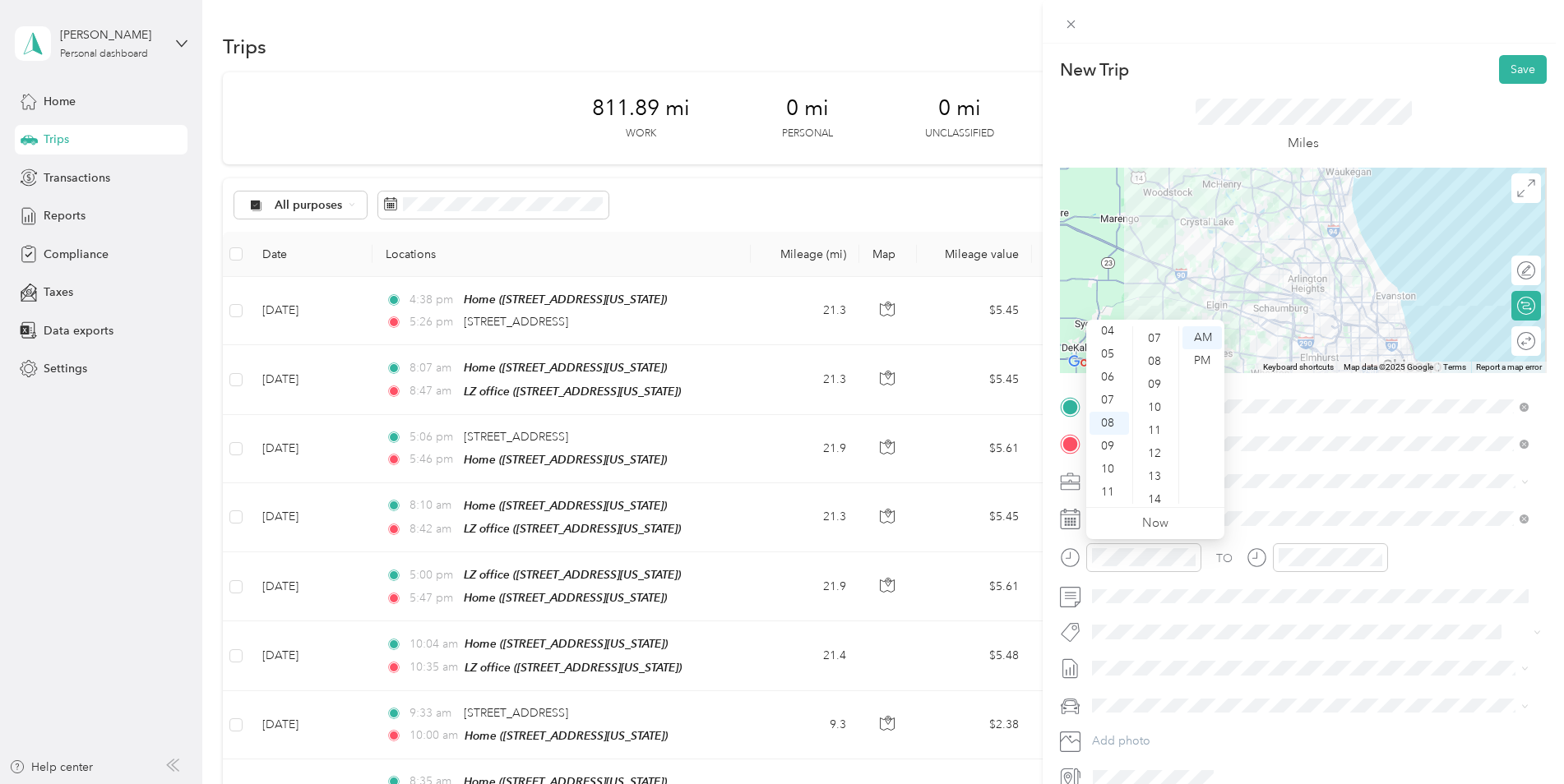 scroll, scrollTop: 158, scrollLeft: 0, axis: vertical 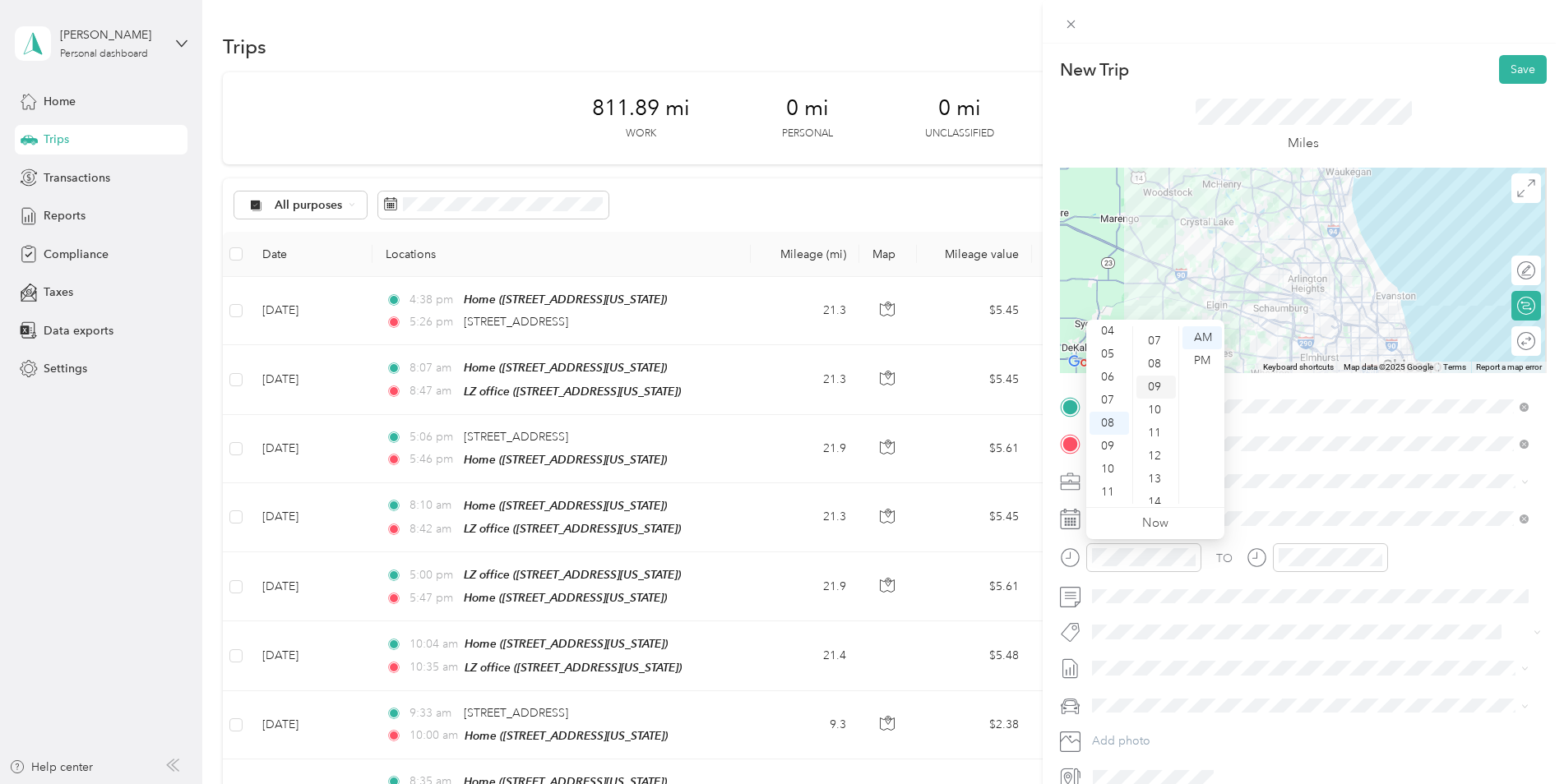 click on "09" at bounding box center [1156, 387] 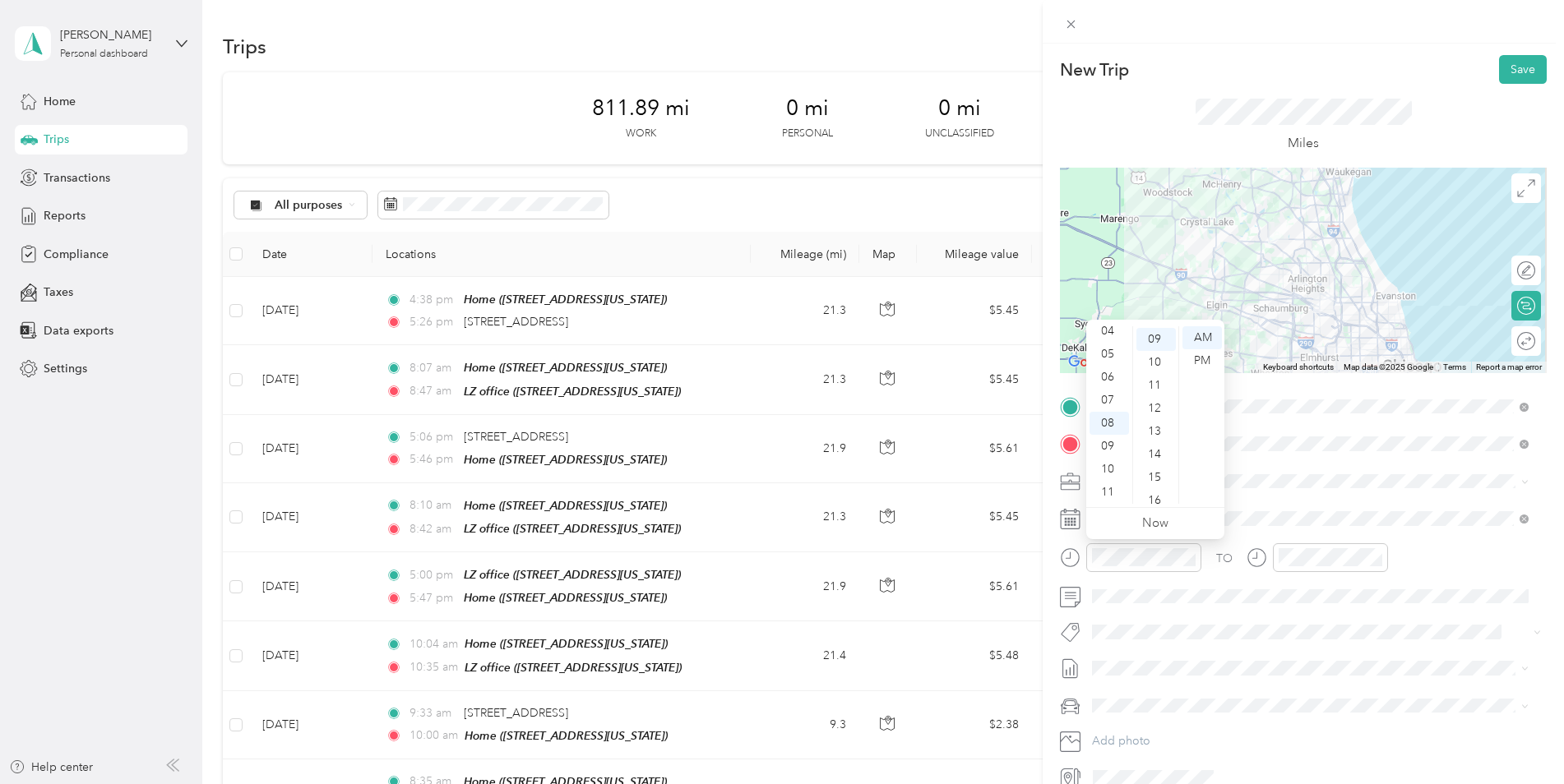 scroll, scrollTop: 207, scrollLeft: 0, axis: vertical 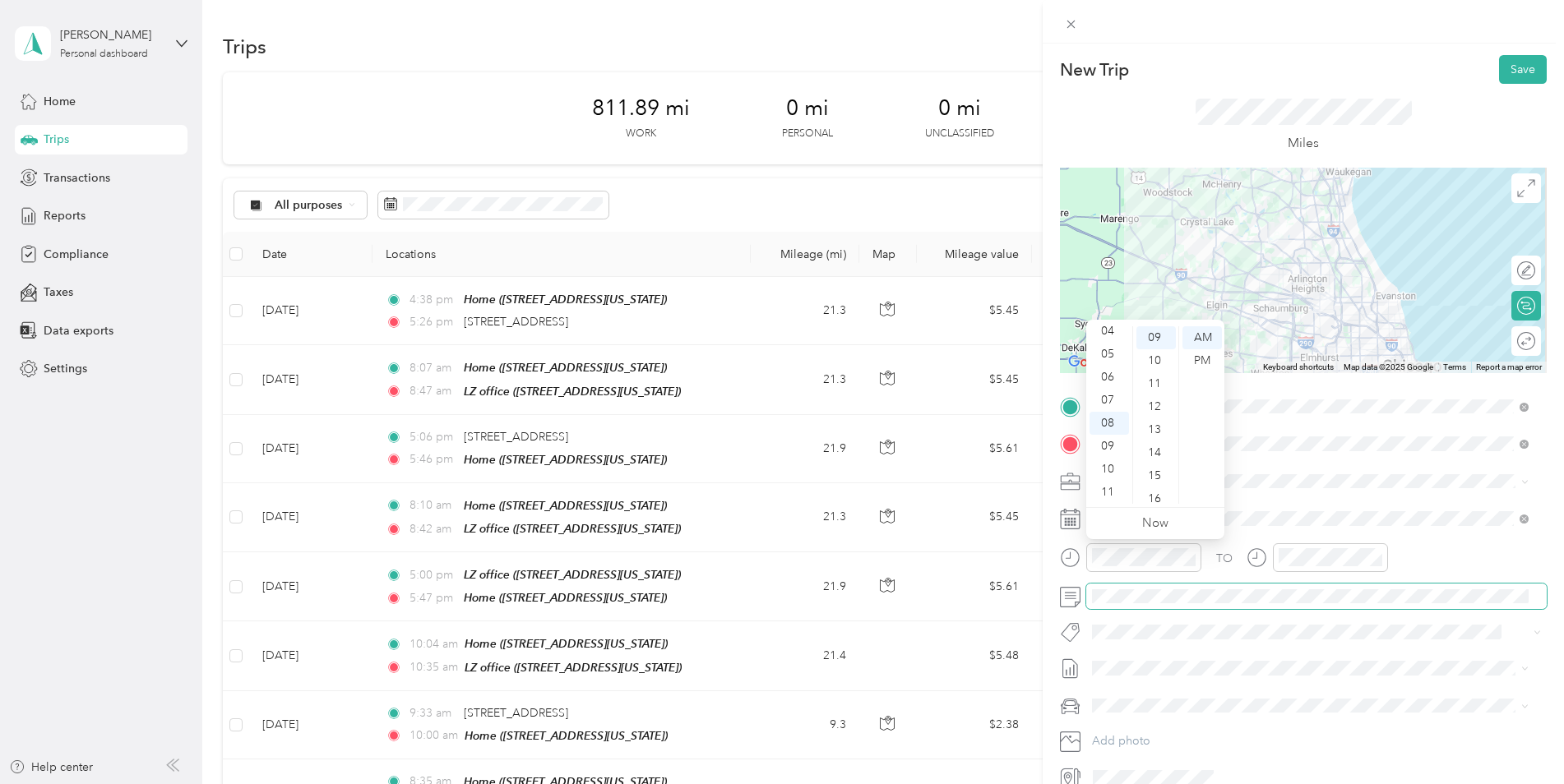 click at bounding box center [1316, 597] 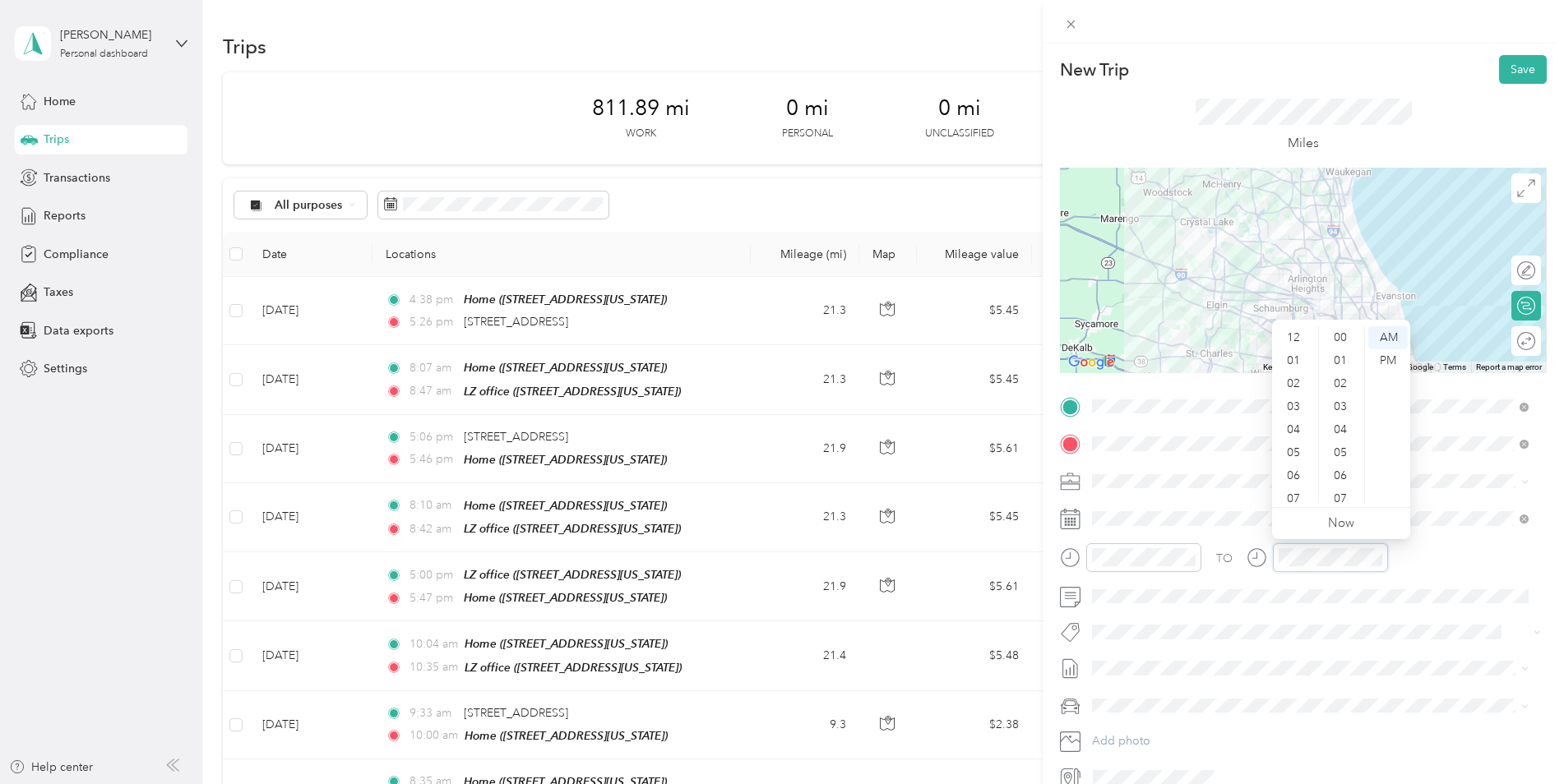 scroll, scrollTop: 897, scrollLeft: 0, axis: vertical 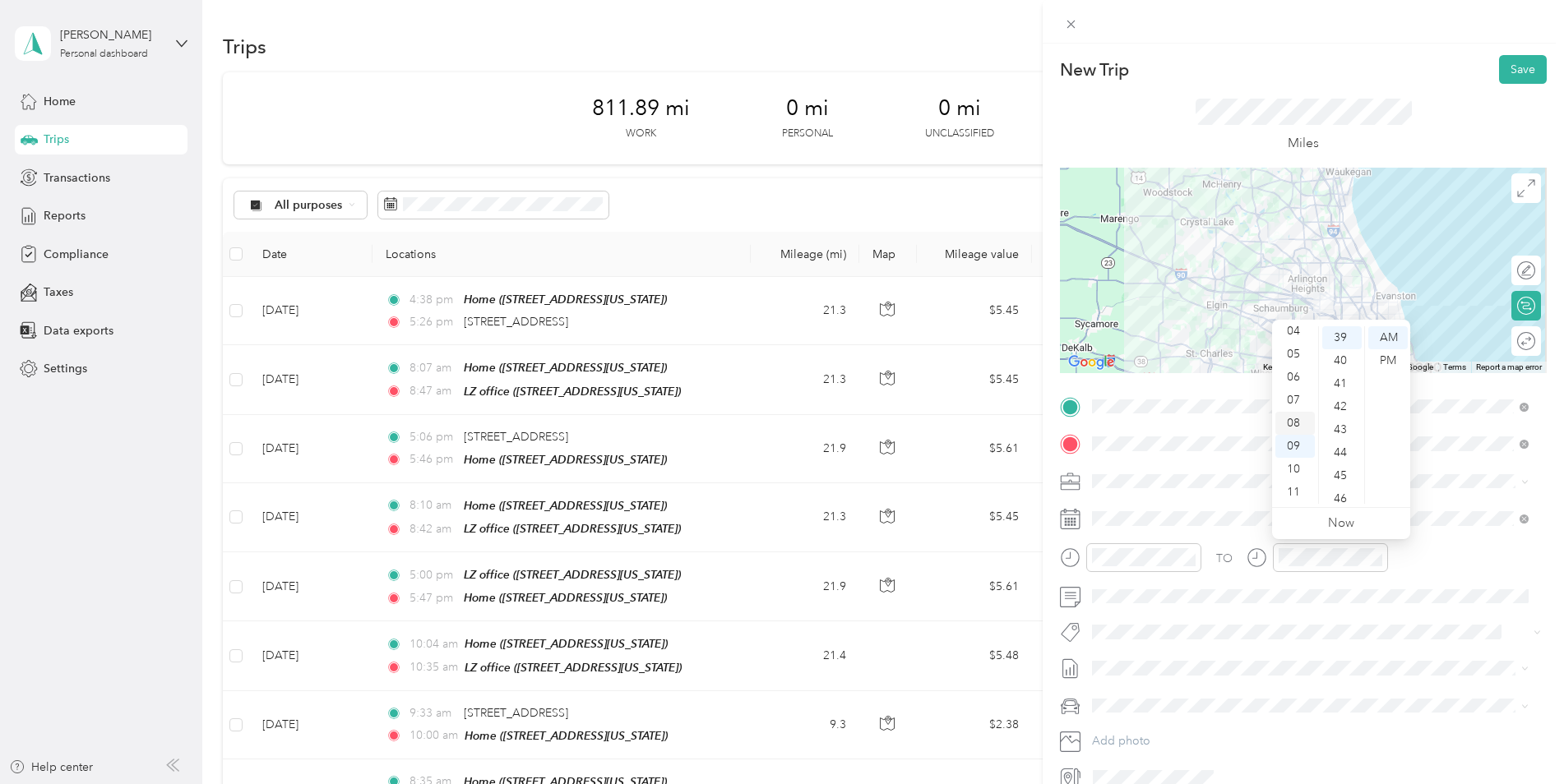 click on "08" at bounding box center [1295, 423] 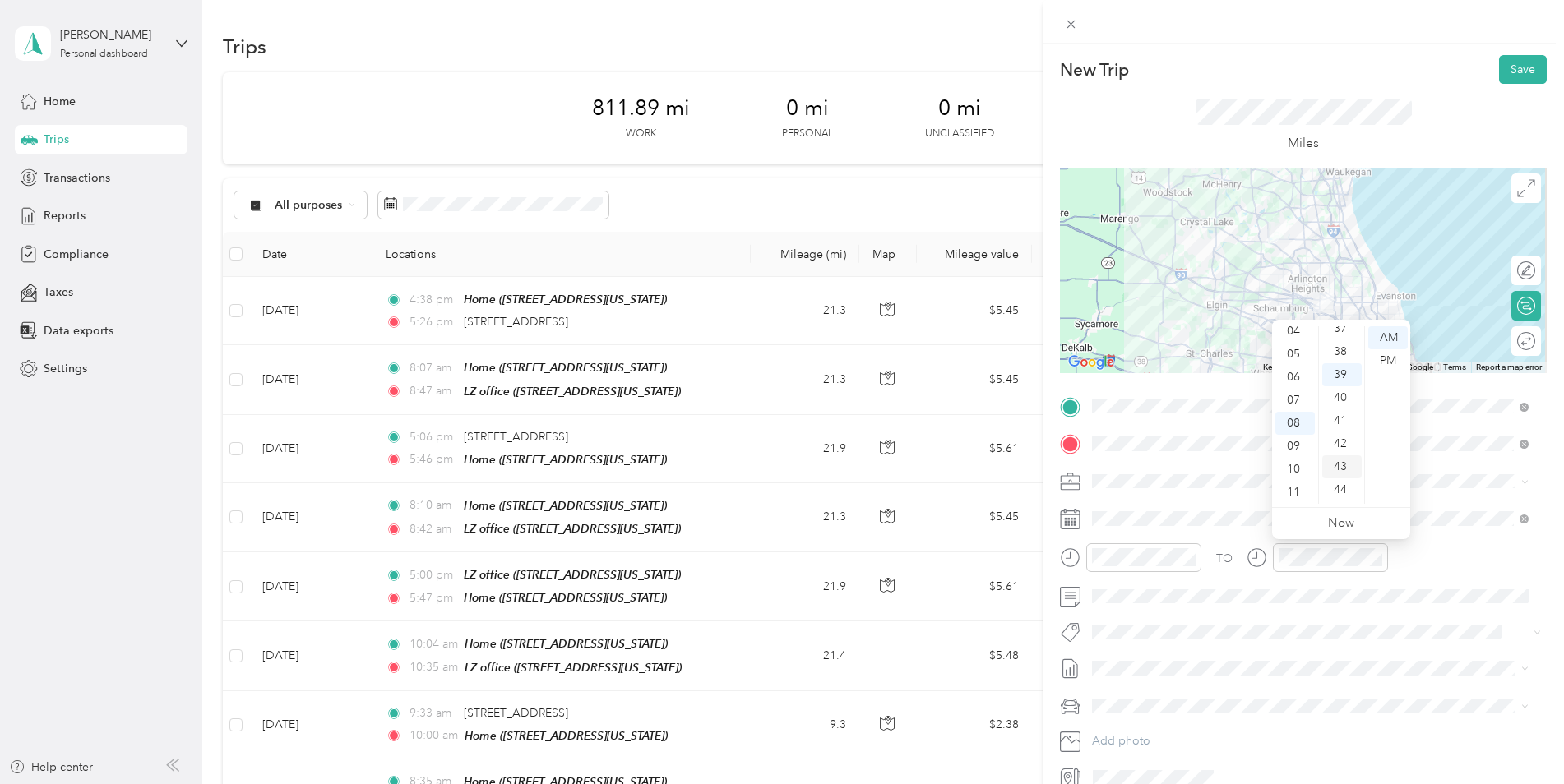 scroll, scrollTop: 986, scrollLeft: 0, axis: vertical 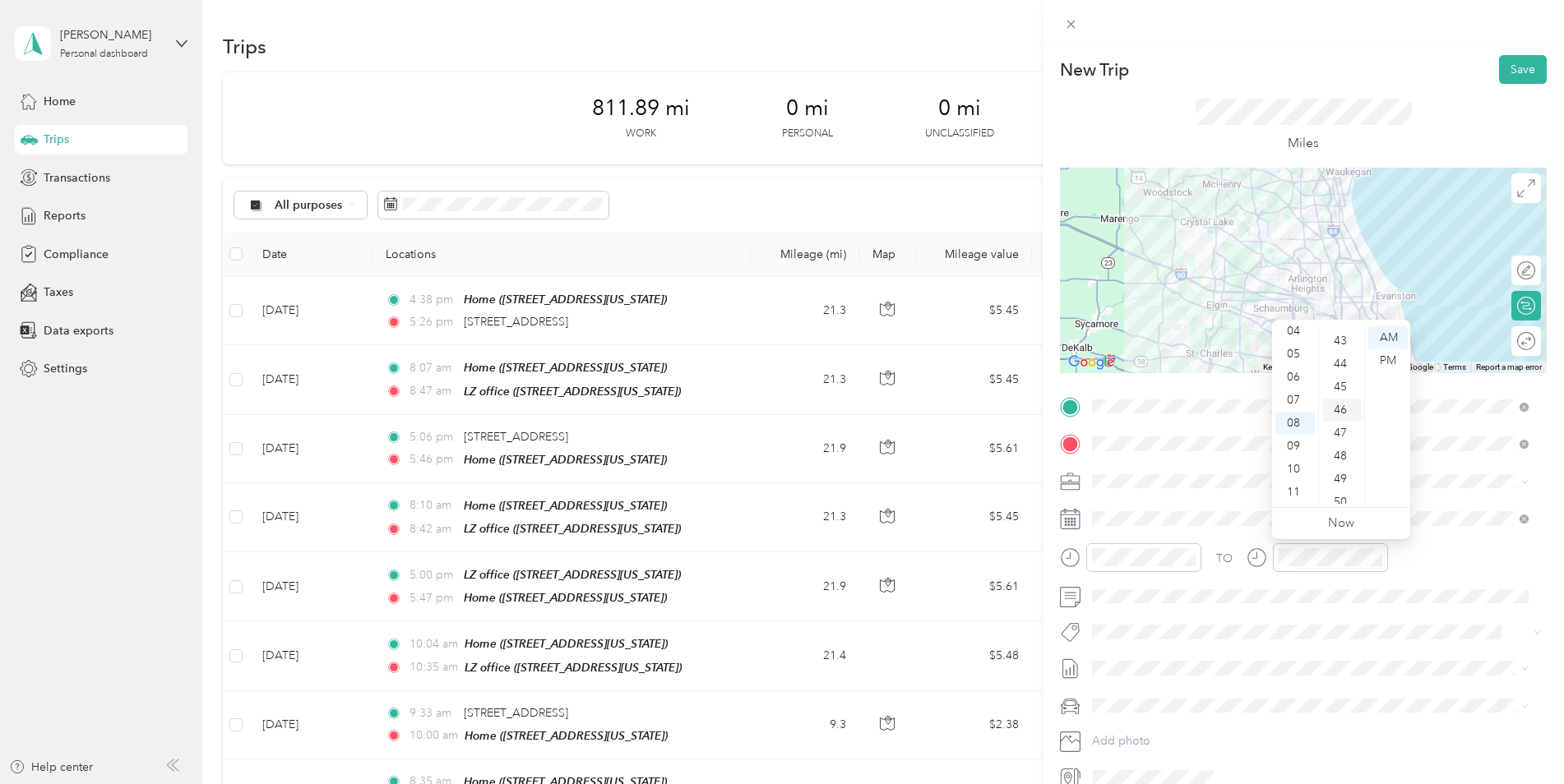 click on "46" at bounding box center (1342, 410) 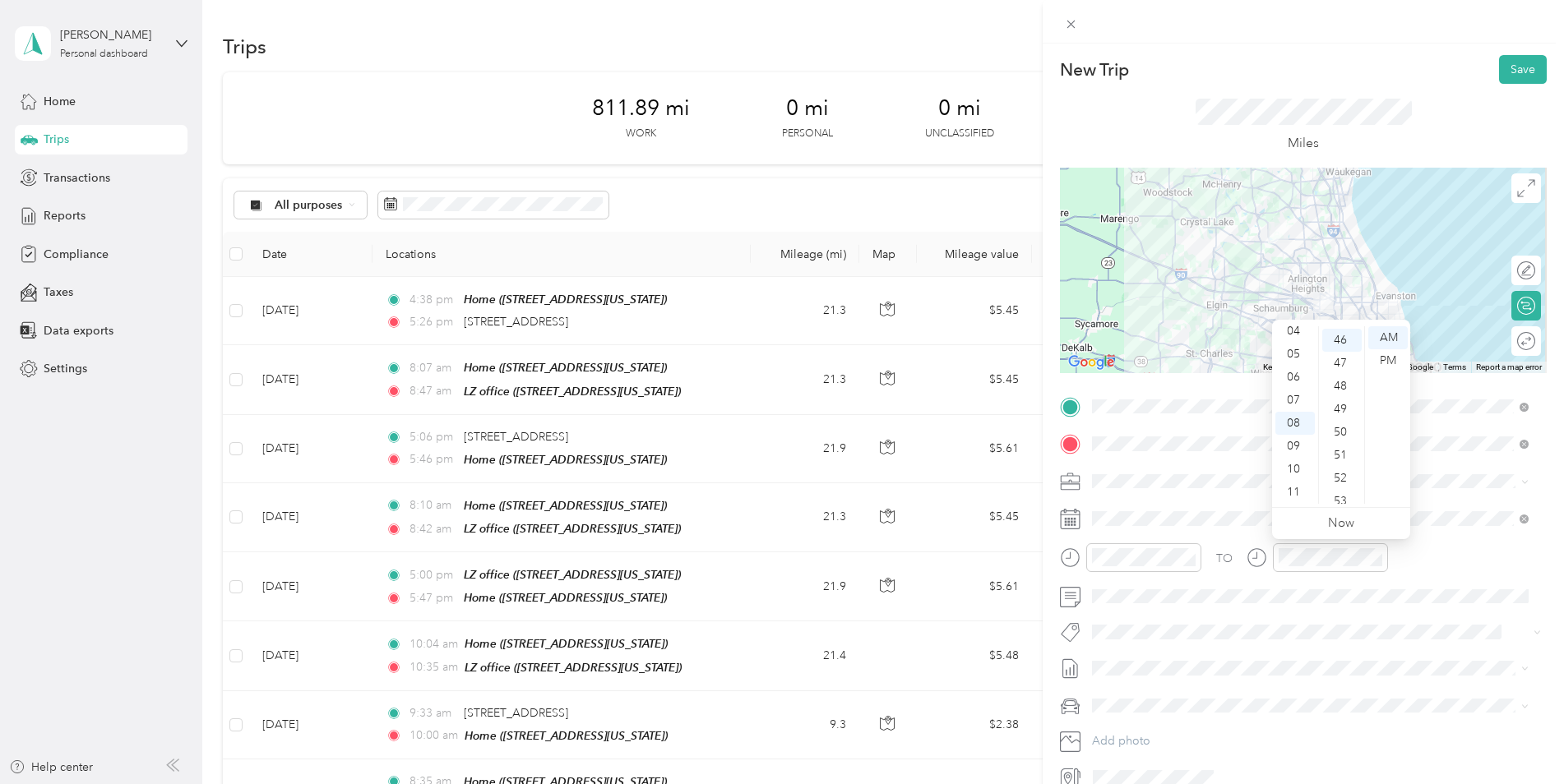 scroll, scrollTop: 1058, scrollLeft: 0, axis: vertical 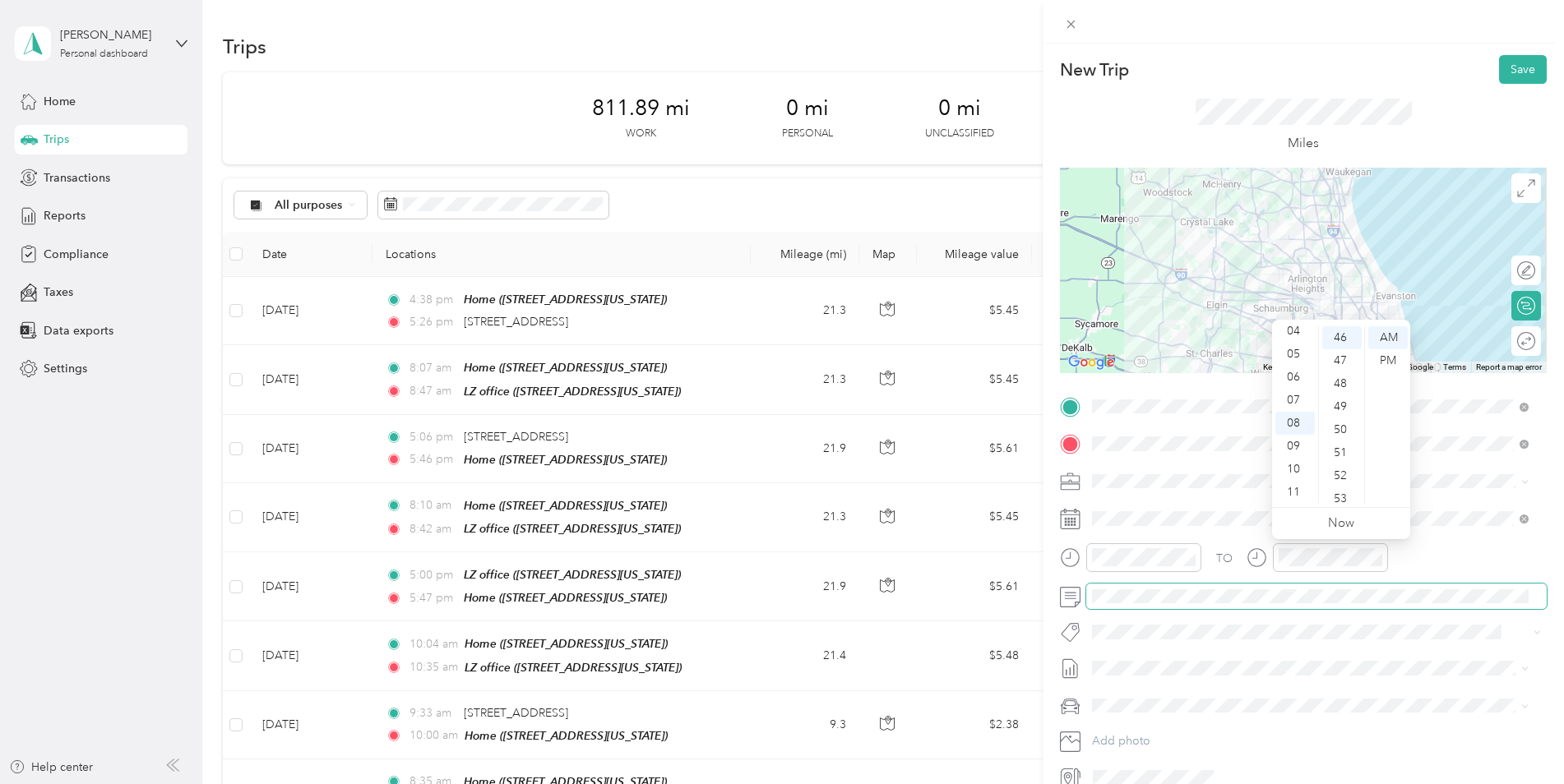 click at bounding box center (1316, 597) 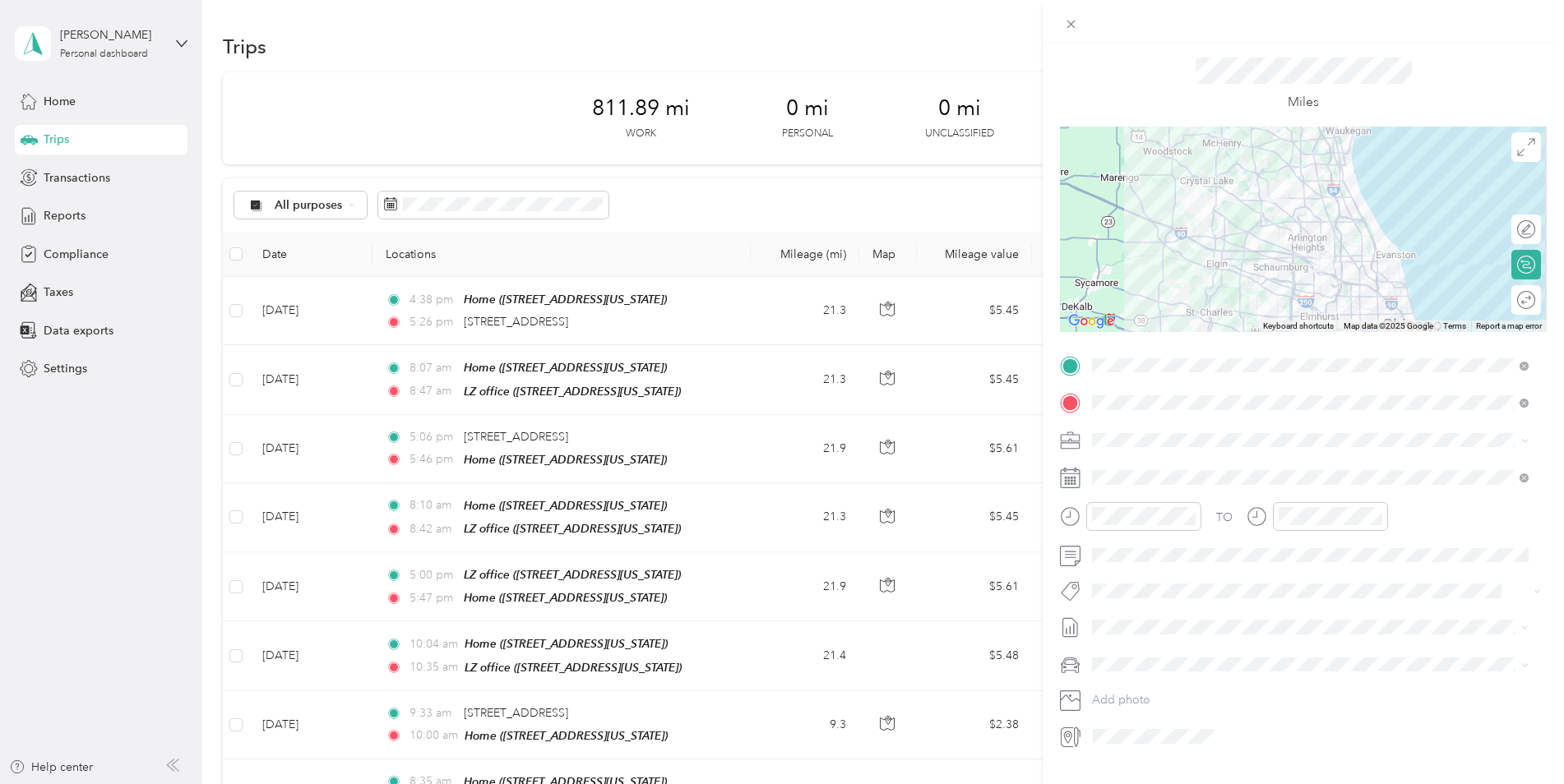scroll, scrollTop: 79, scrollLeft: 0, axis: vertical 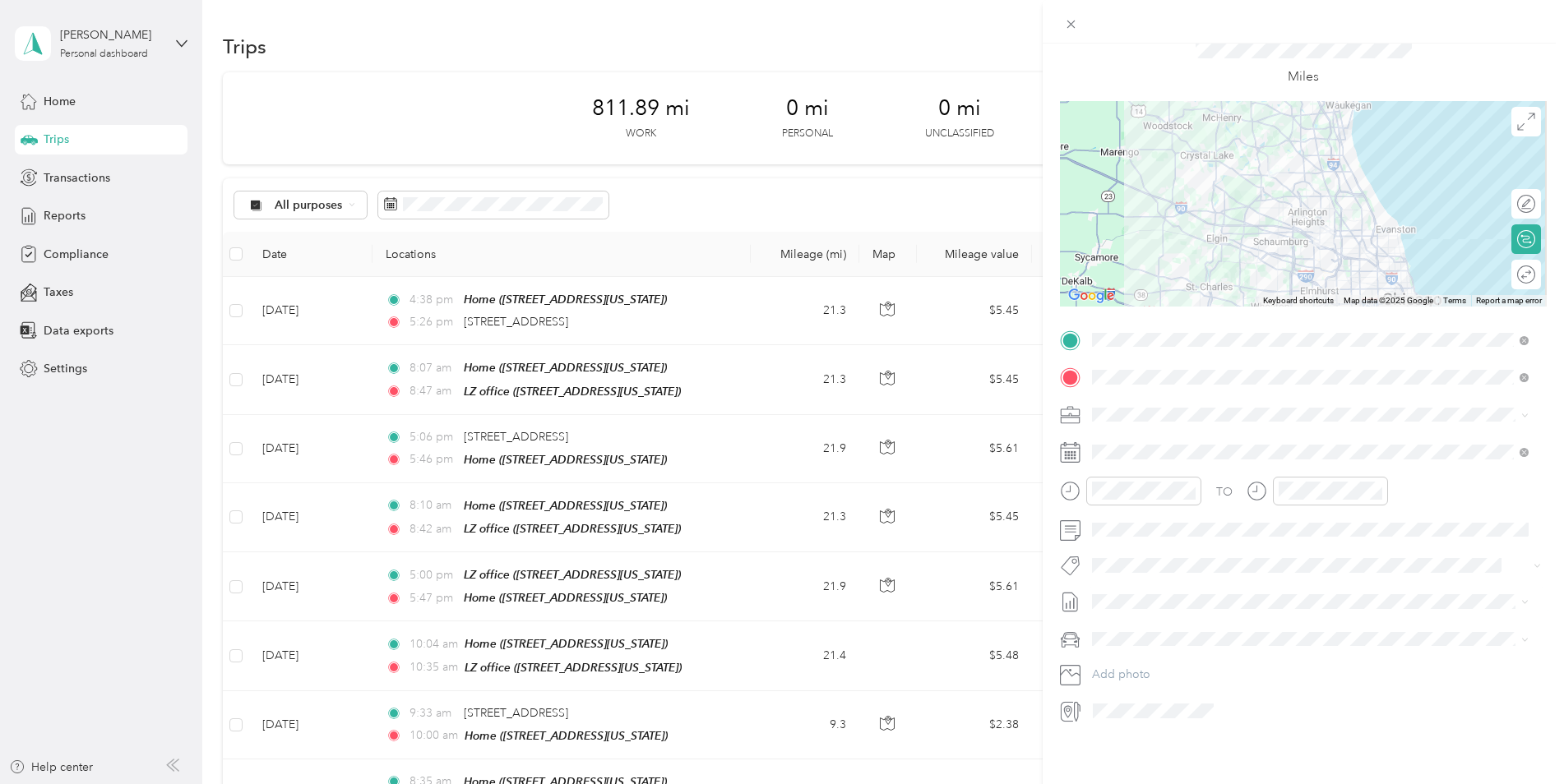 click on "[DATE] - [DATE] Draft" at bounding box center (1310, 643) 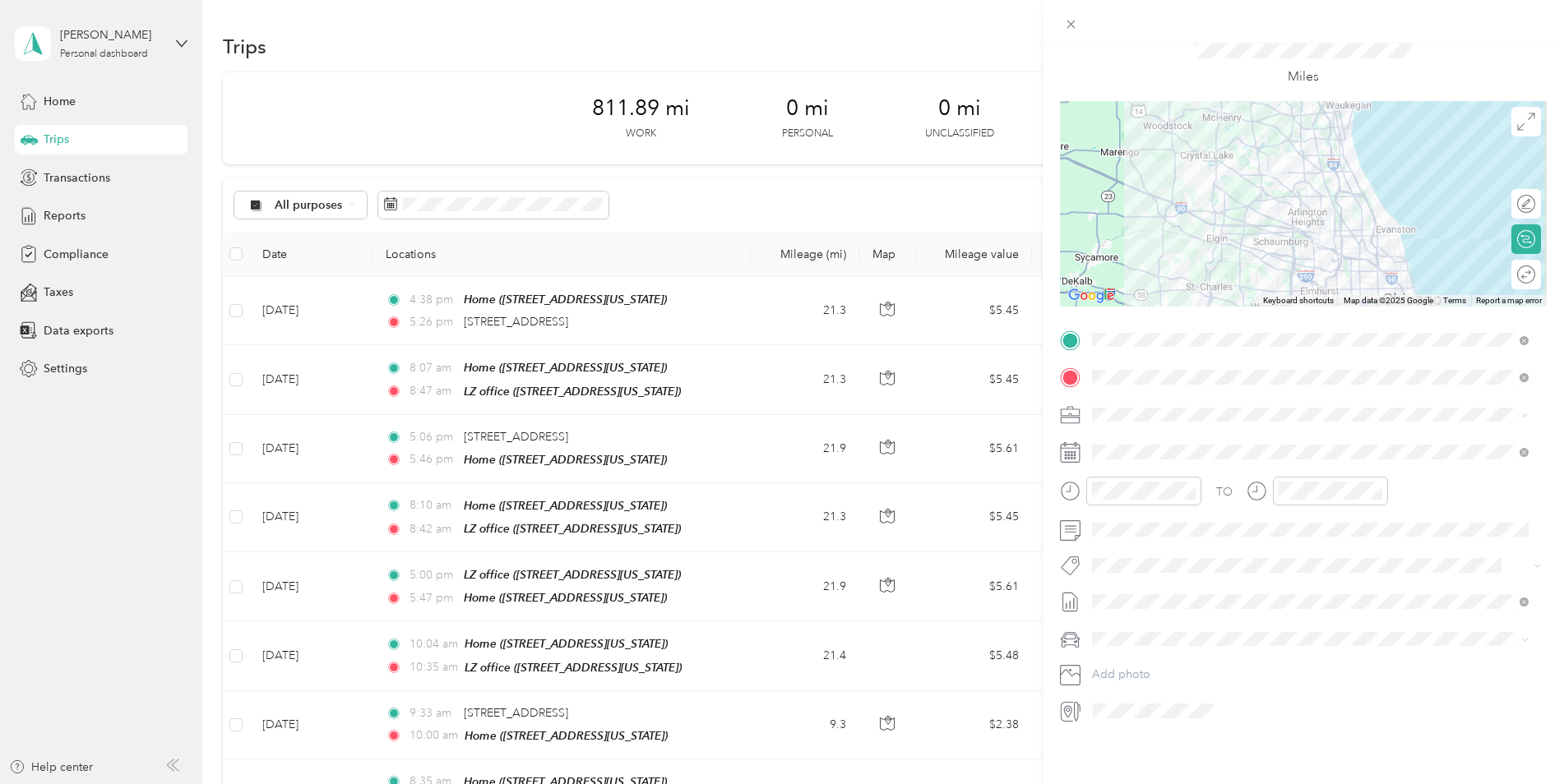 click at bounding box center [1316, 639] 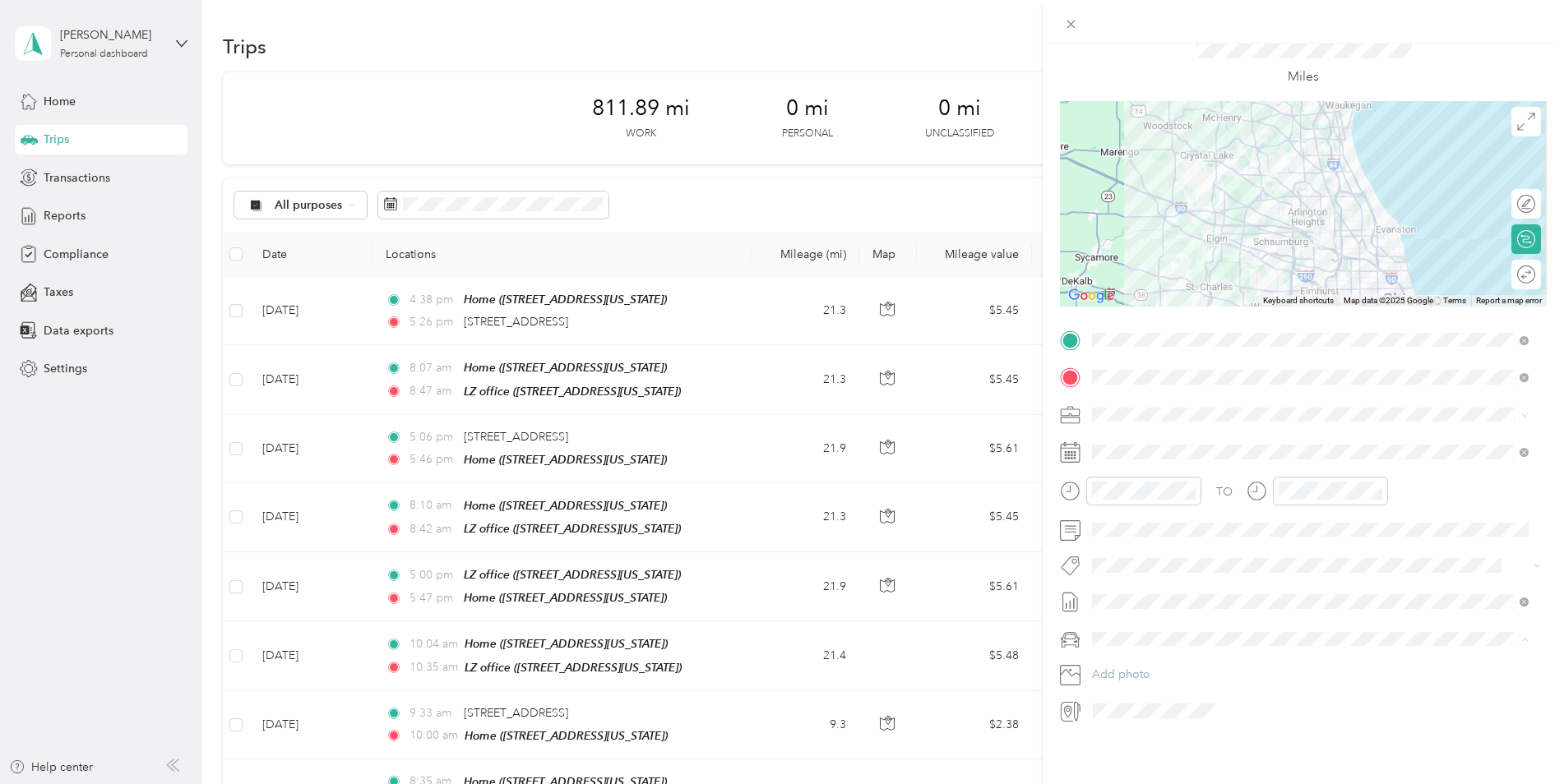 click on "Jeep Grand Cherokee" at bounding box center (1156, 655) 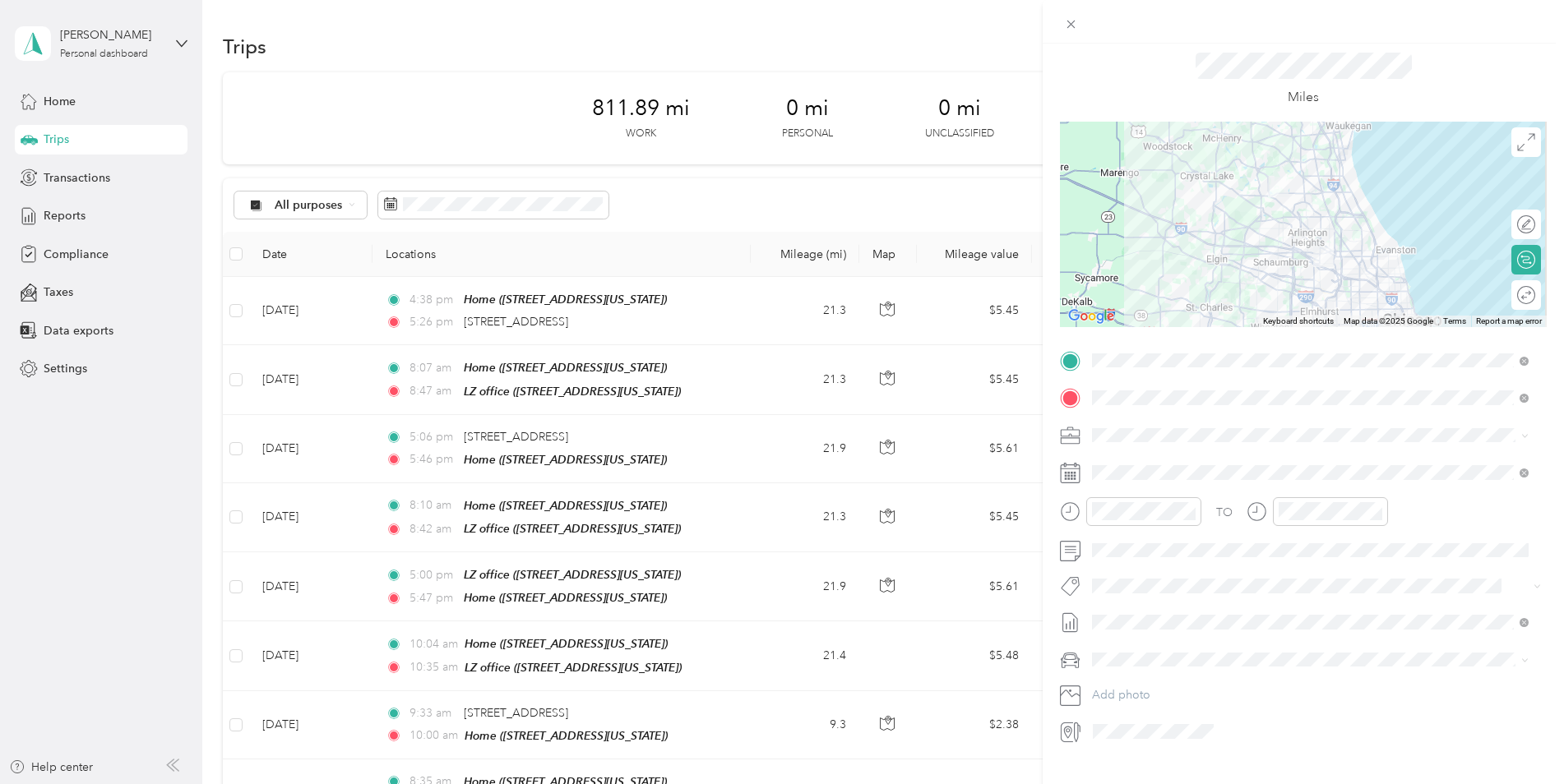 scroll, scrollTop: 0, scrollLeft: 0, axis: both 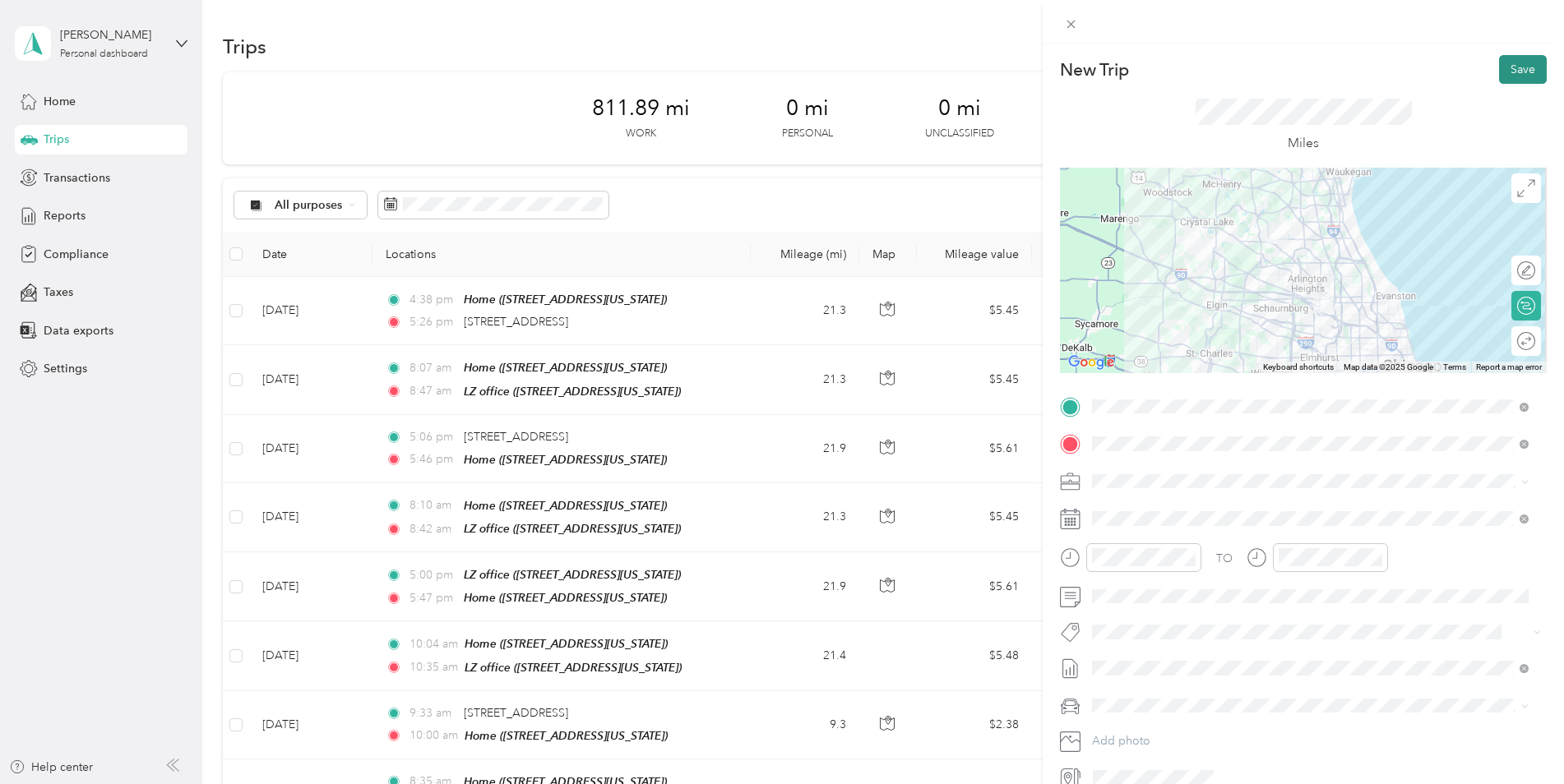 click on "Save" at bounding box center [1523, 69] 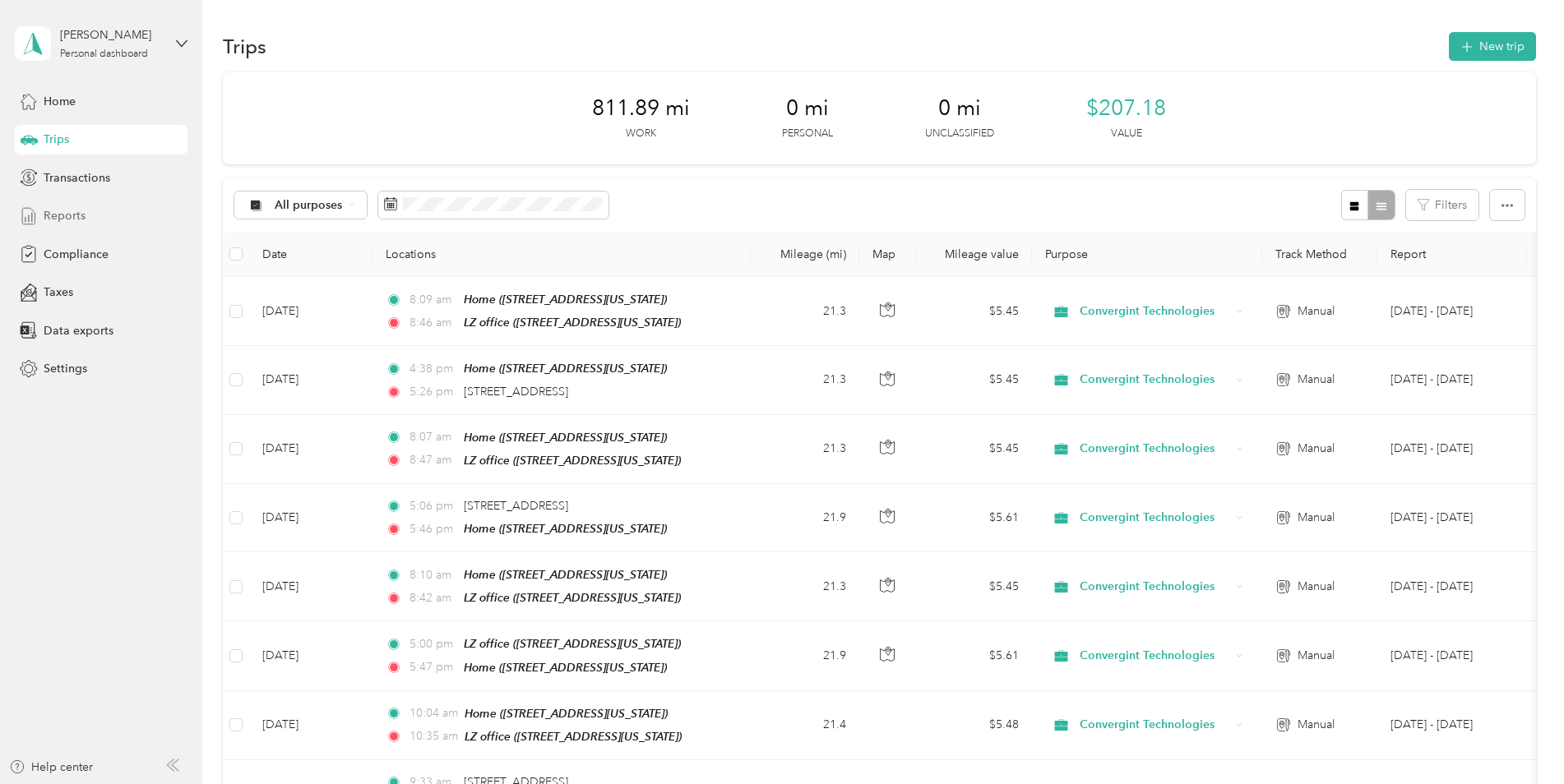 click on "Reports" at bounding box center (101, 216) 